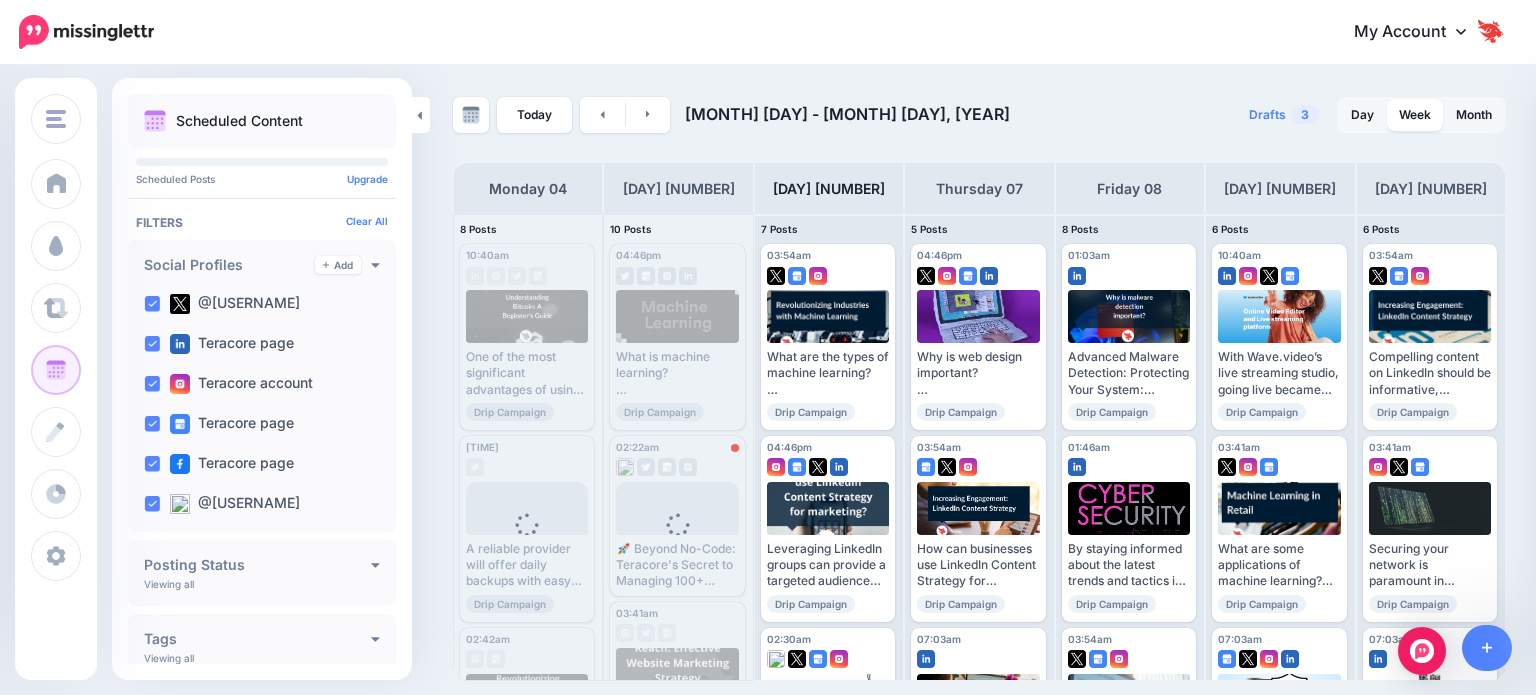 scroll, scrollTop: 0, scrollLeft: 0, axis: both 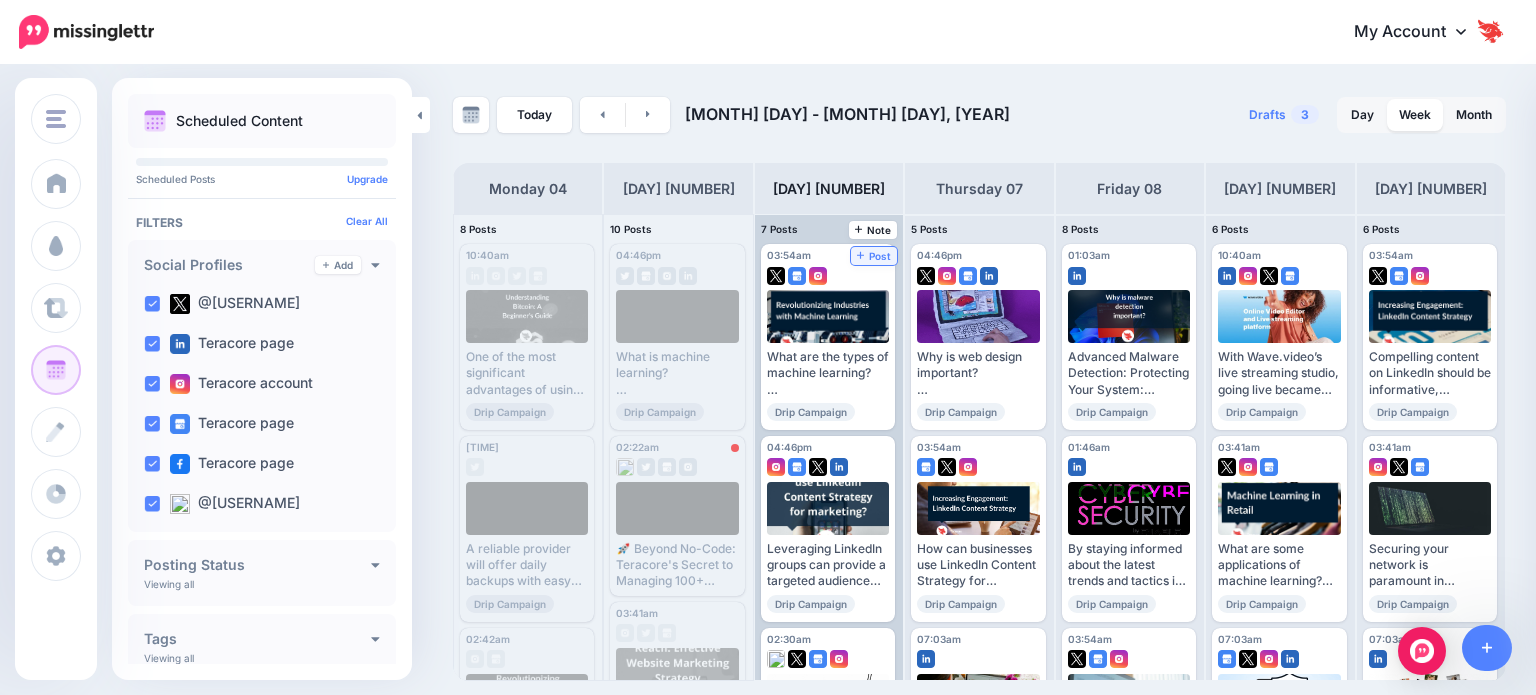 click on "Post" at bounding box center (874, 256) 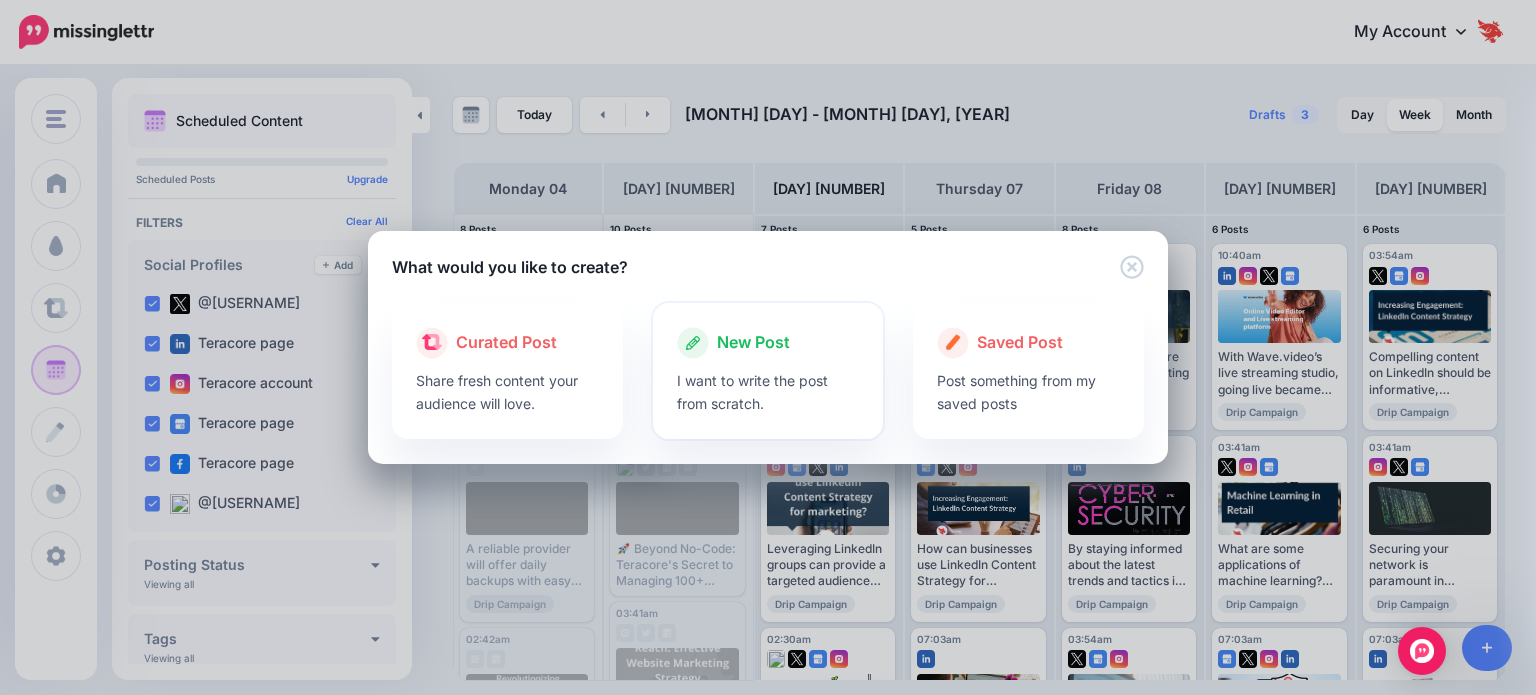 click on "New Post" at bounding box center (753, 343) 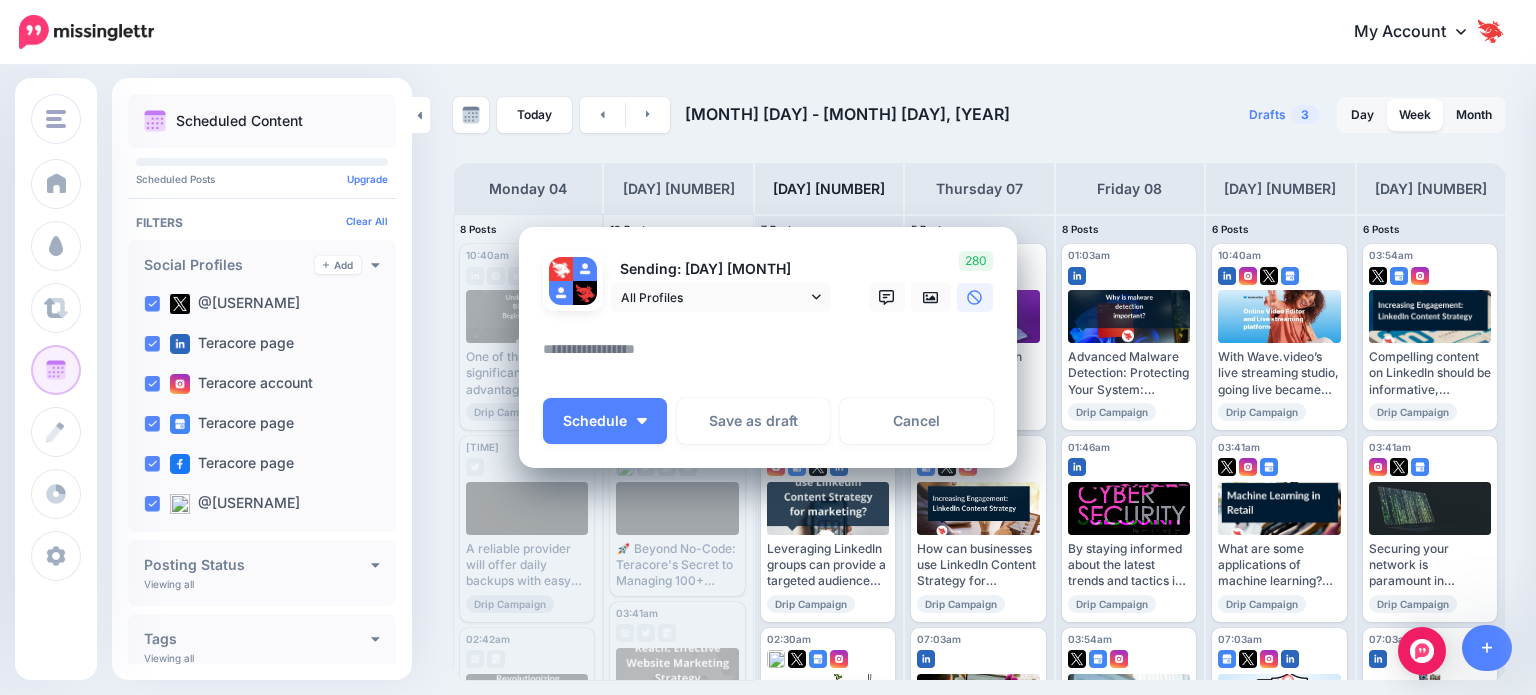 click at bounding box center (773, 356) 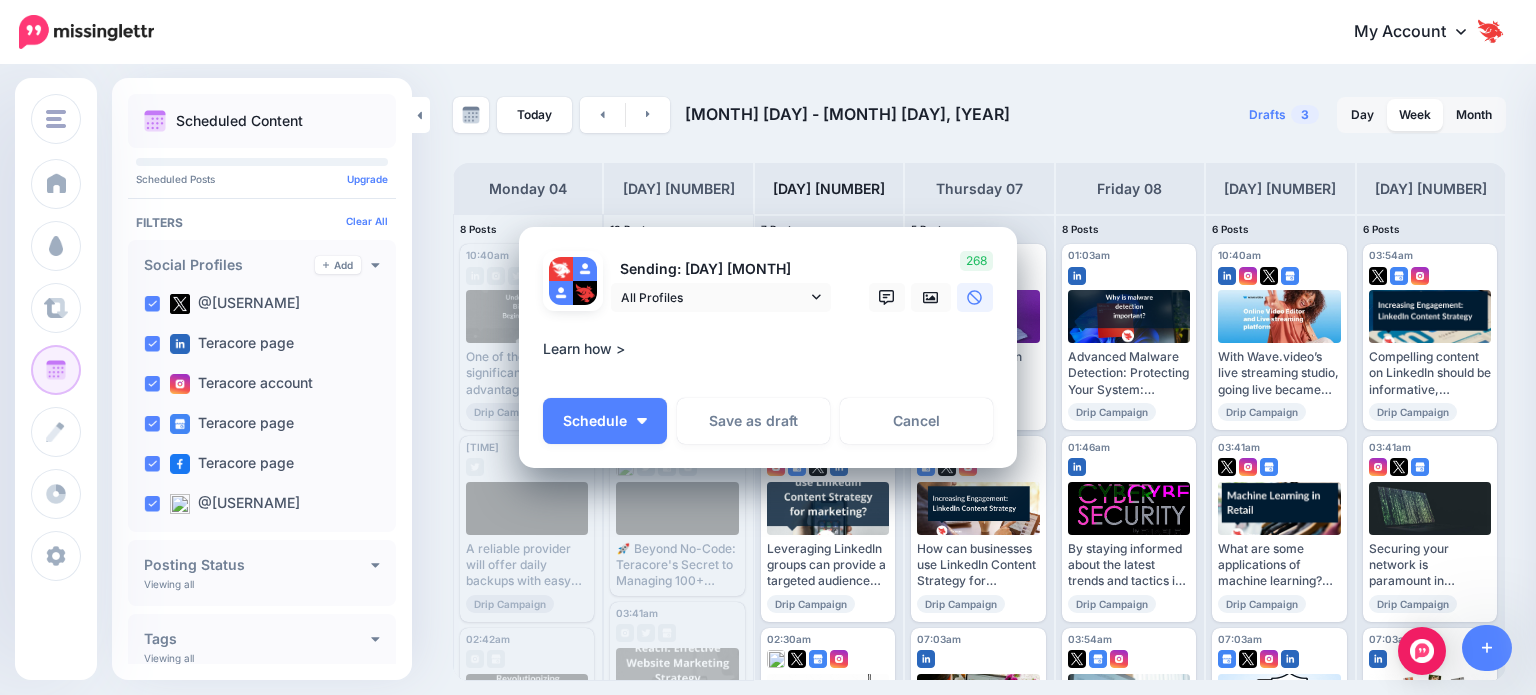 paste on "**********" 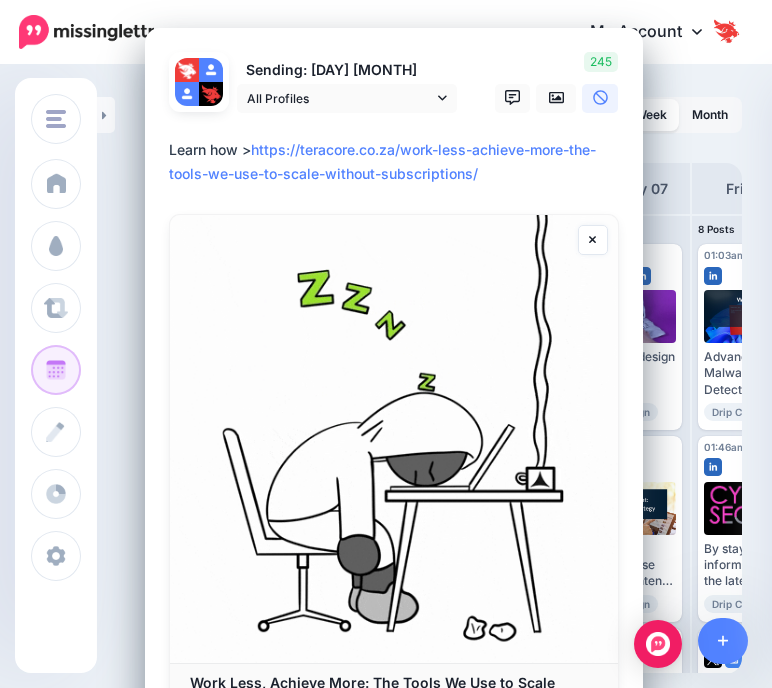 click on "**********" at bounding box center [399, 162] 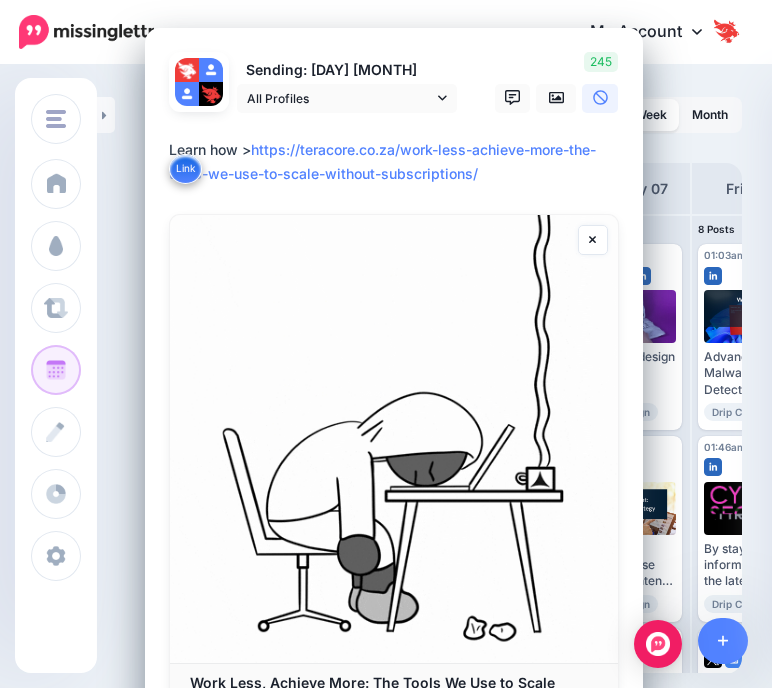paste on "**********" 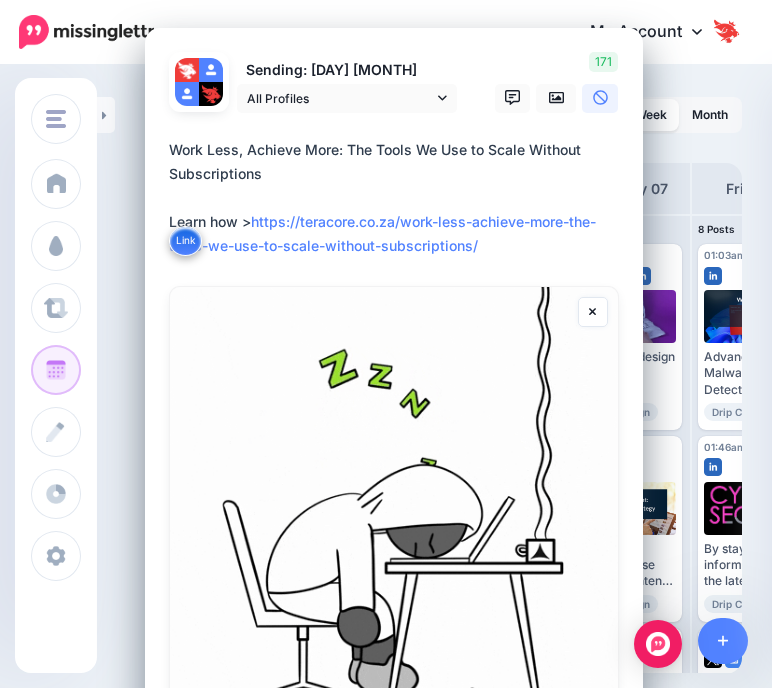 click on "**********" at bounding box center (399, 198) 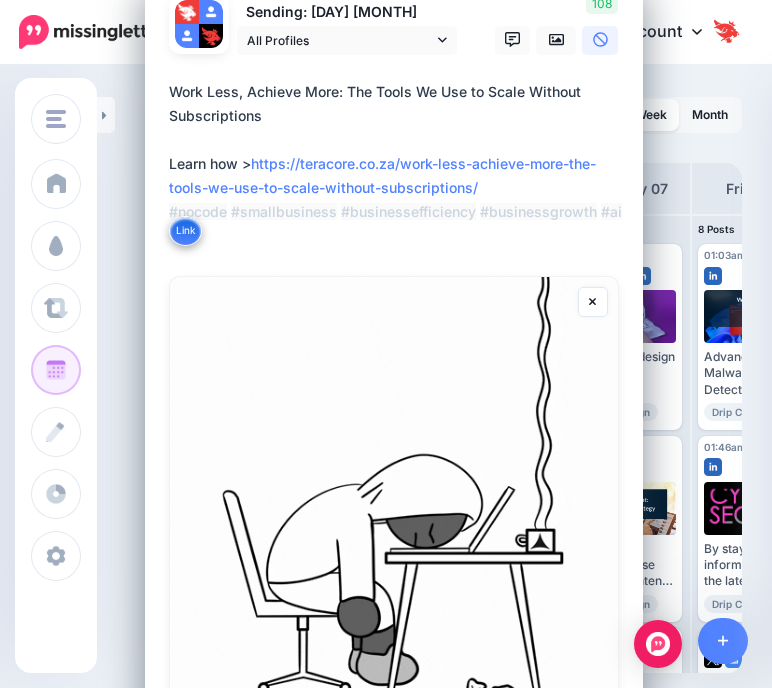scroll, scrollTop: 400, scrollLeft: 0, axis: vertical 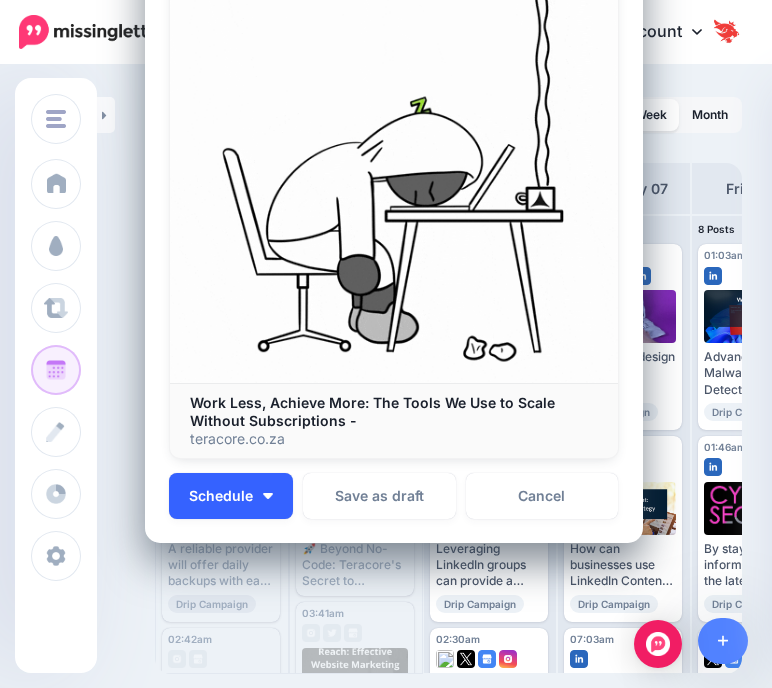 type on "**********" 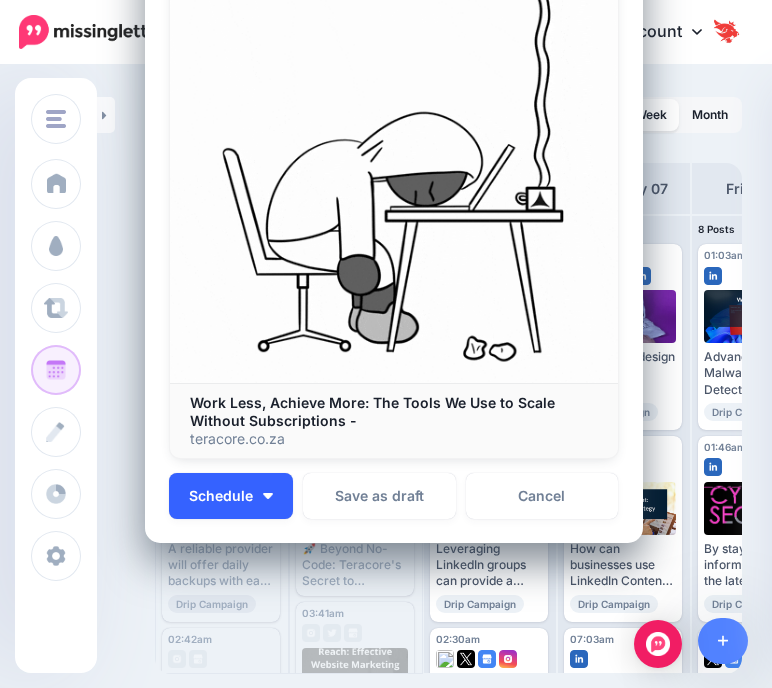 click on "Schedule" at bounding box center (231, 496) 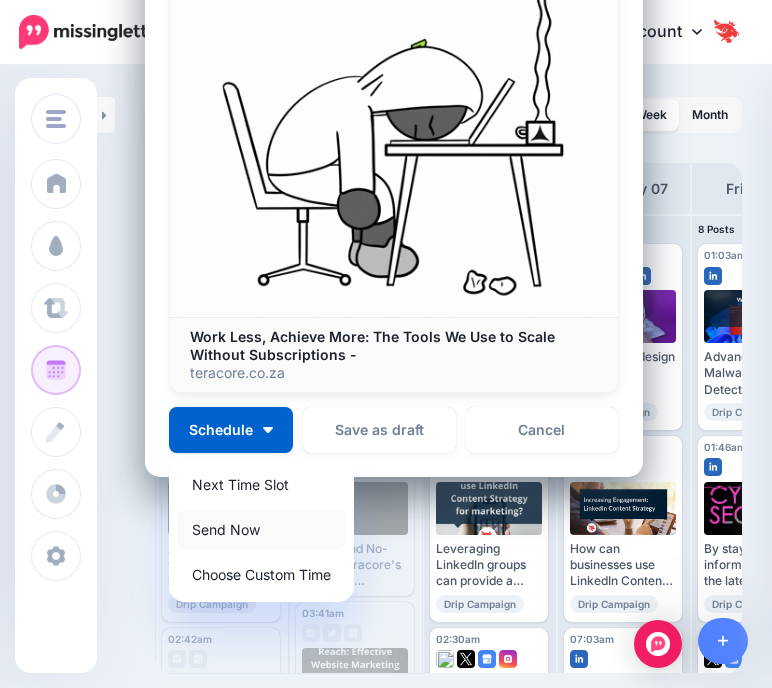 scroll, scrollTop: 471, scrollLeft: 0, axis: vertical 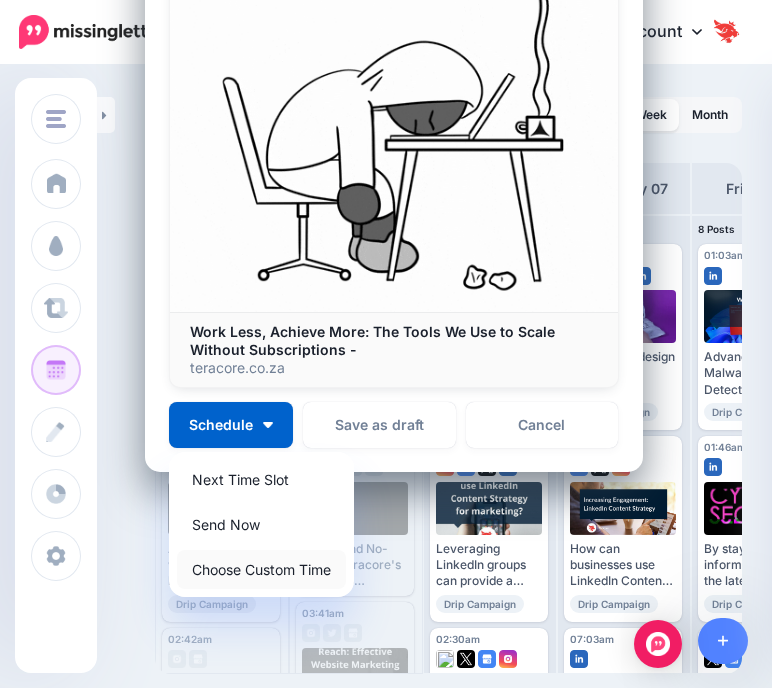 click on "Choose Custom Time" at bounding box center [261, 569] 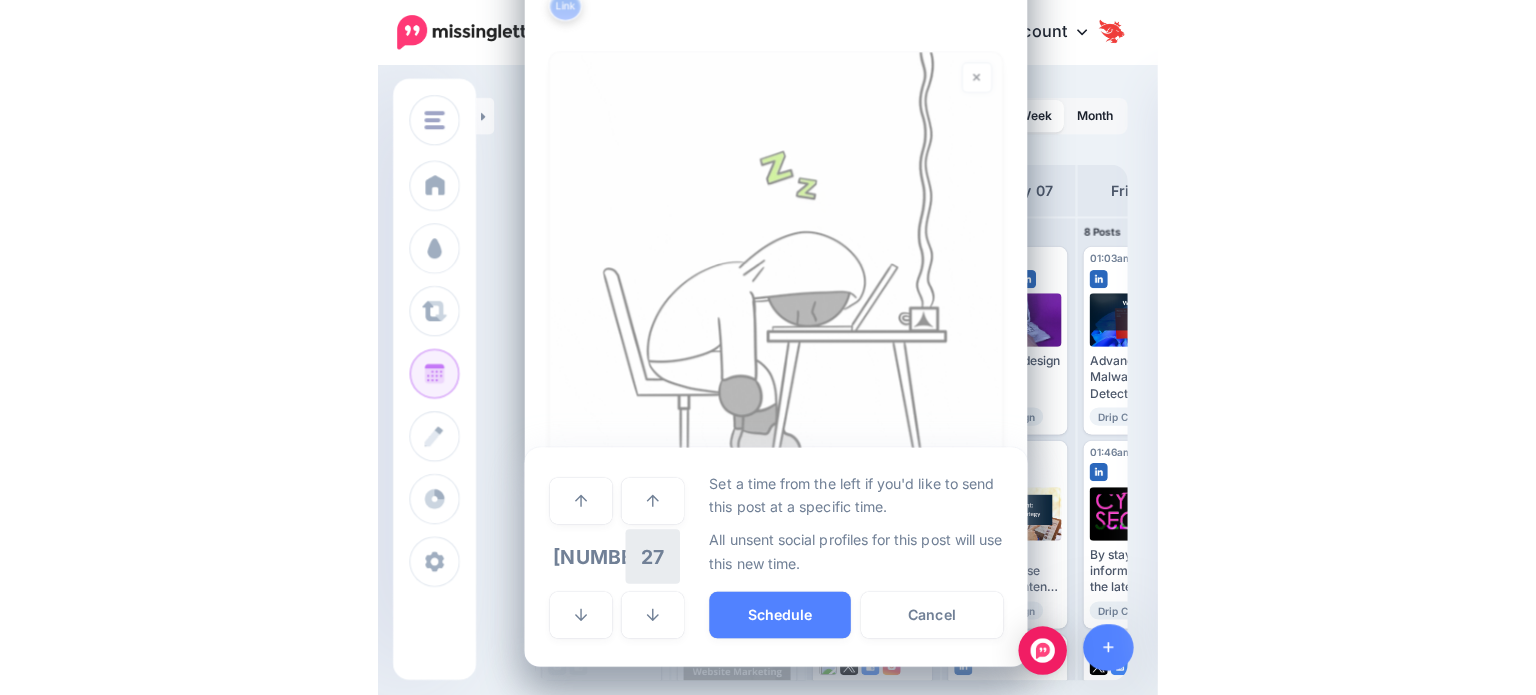 scroll, scrollTop: 282, scrollLeft: 0, axis: vertical 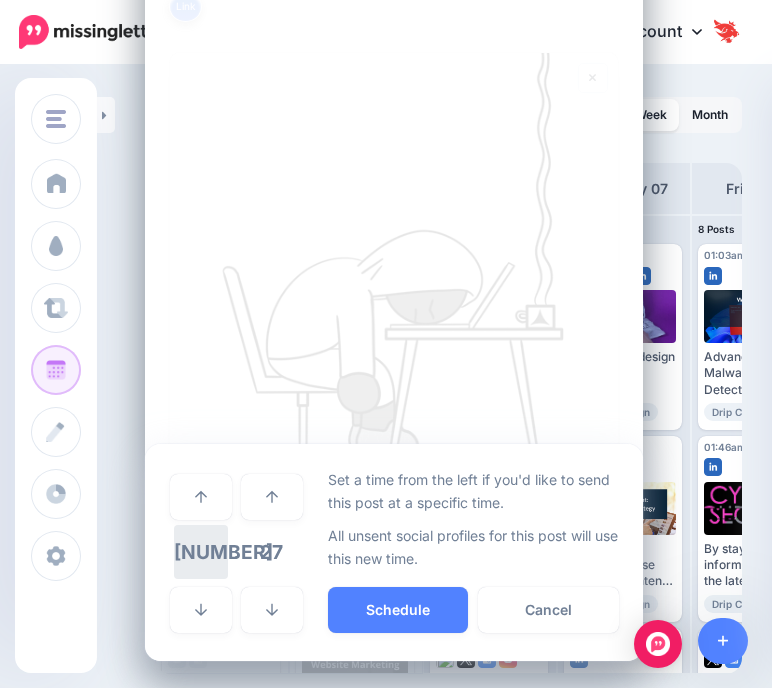 click on "[NUMBER]" at bounding box center [201, 552] 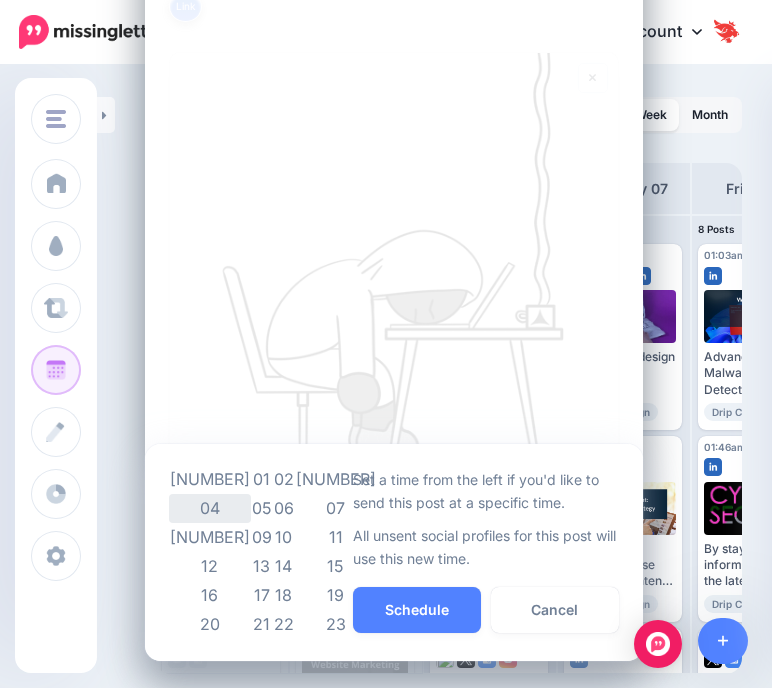 click on "04" at bounding box center (210, 508) 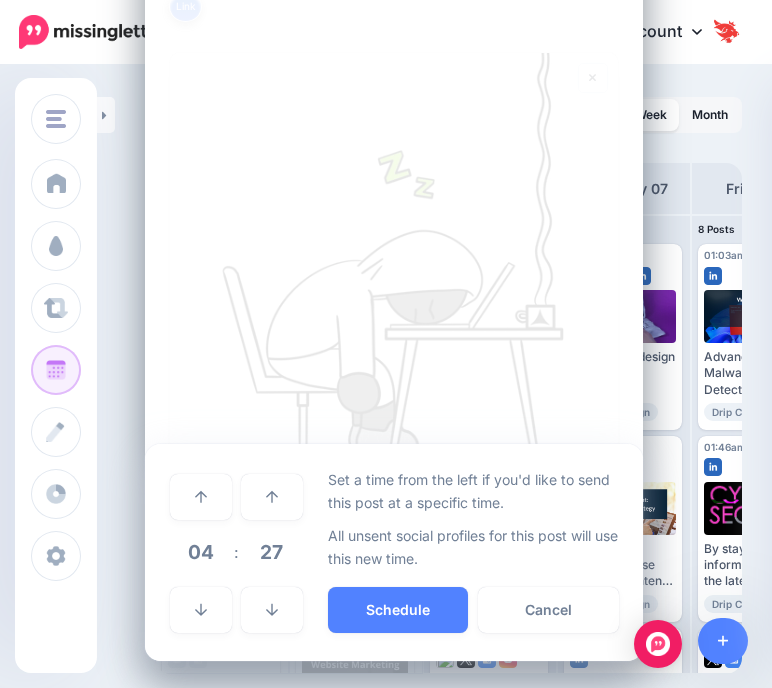 click on "27" at bounding box center [272, 552] 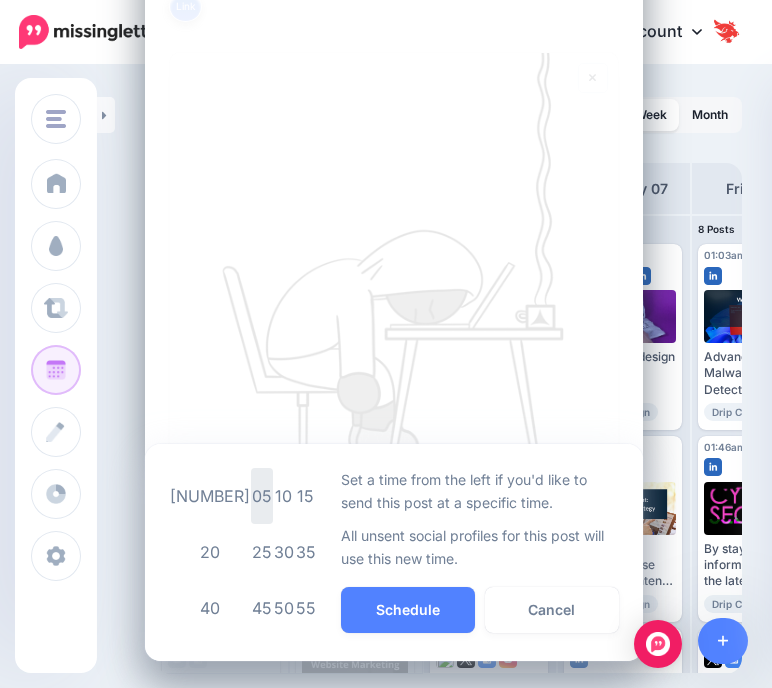 click on "05" at bounding box center (262, 496) 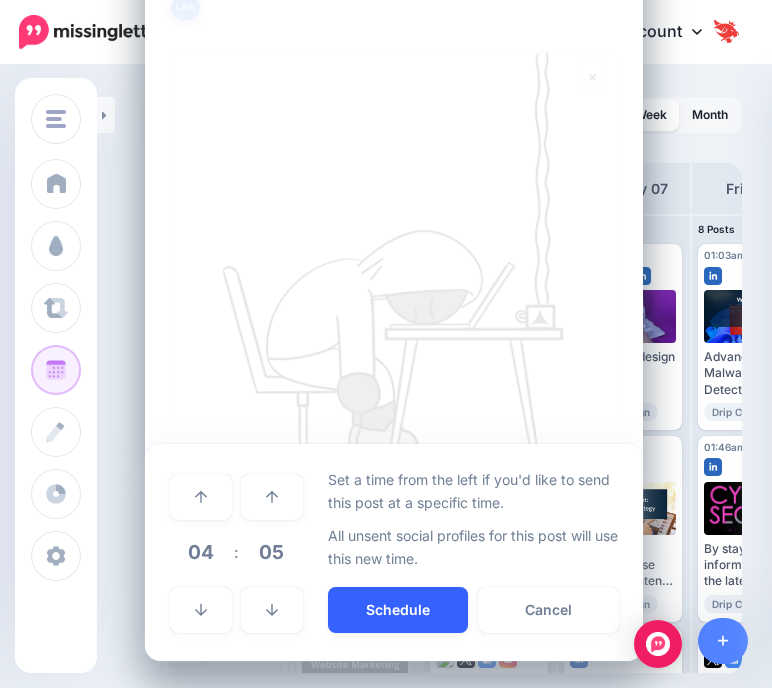click on "Schedule" at bounding box center [398, 610] 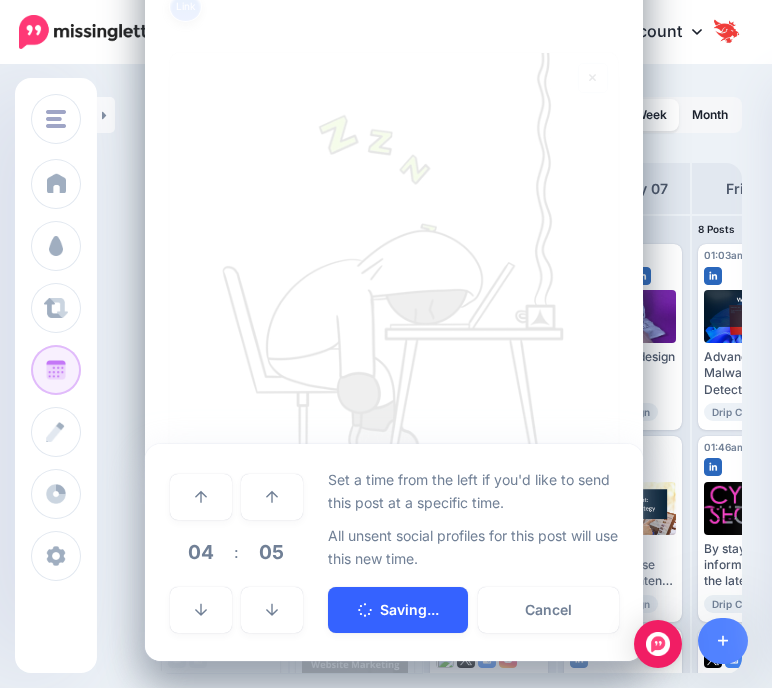 click on "Saving..." at bounding box center [398, 610] 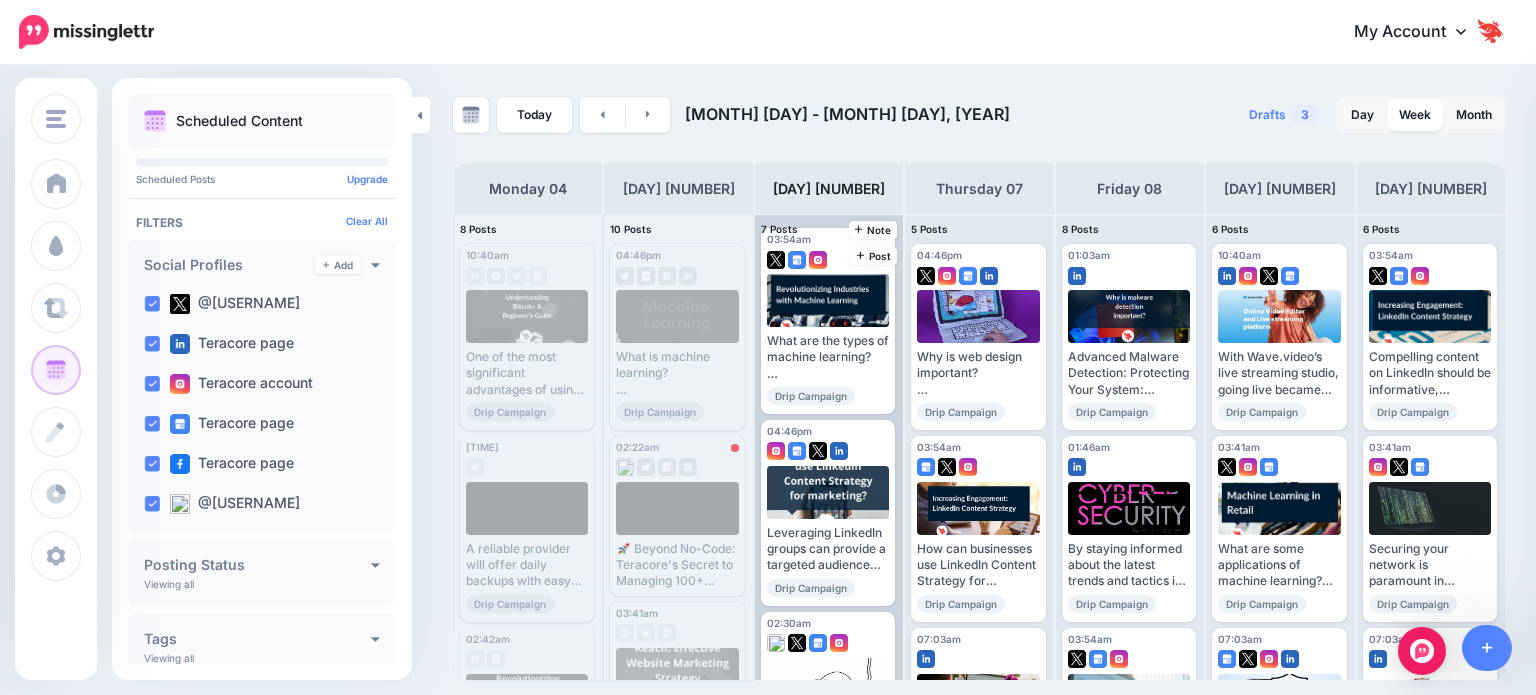 scroll, scrollTop: 0, scrollLeft: 0, axis: both 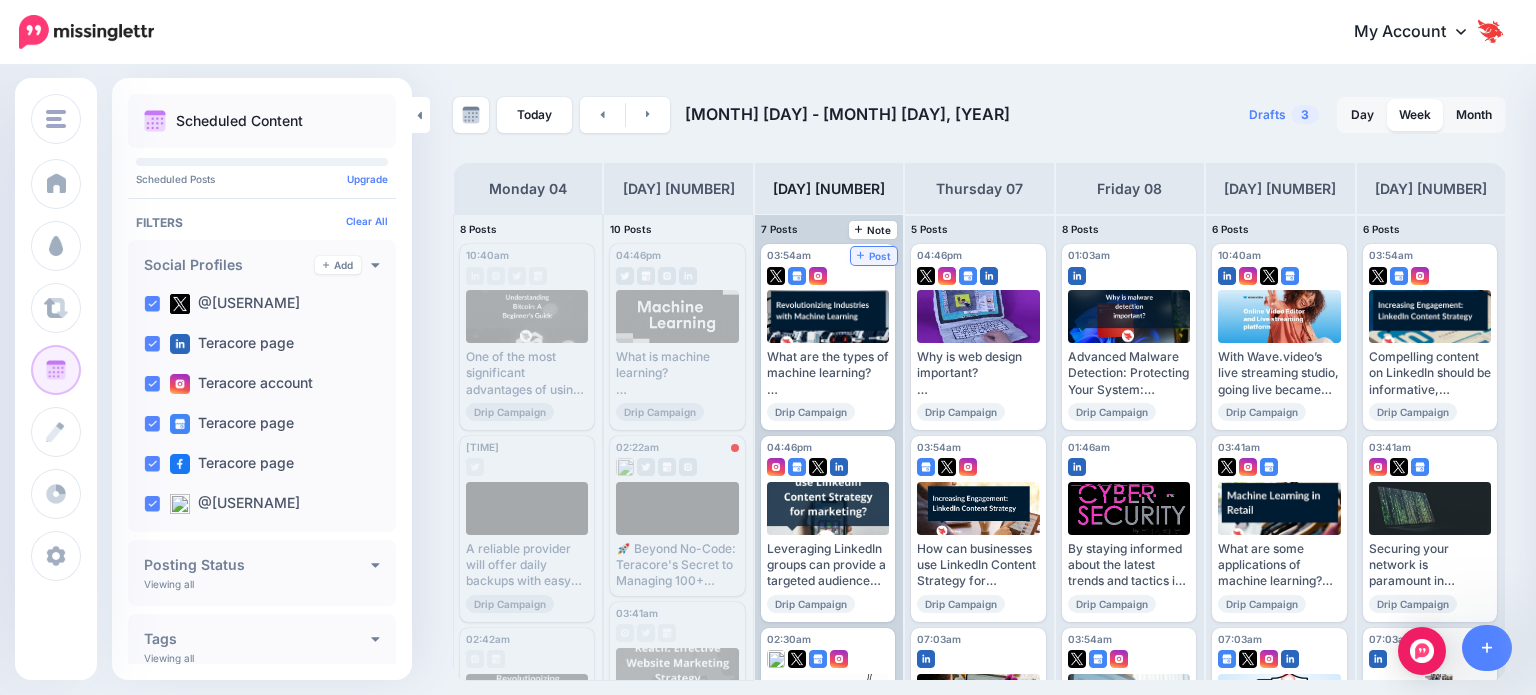 click on "Post" at bounding box center (874, 256) 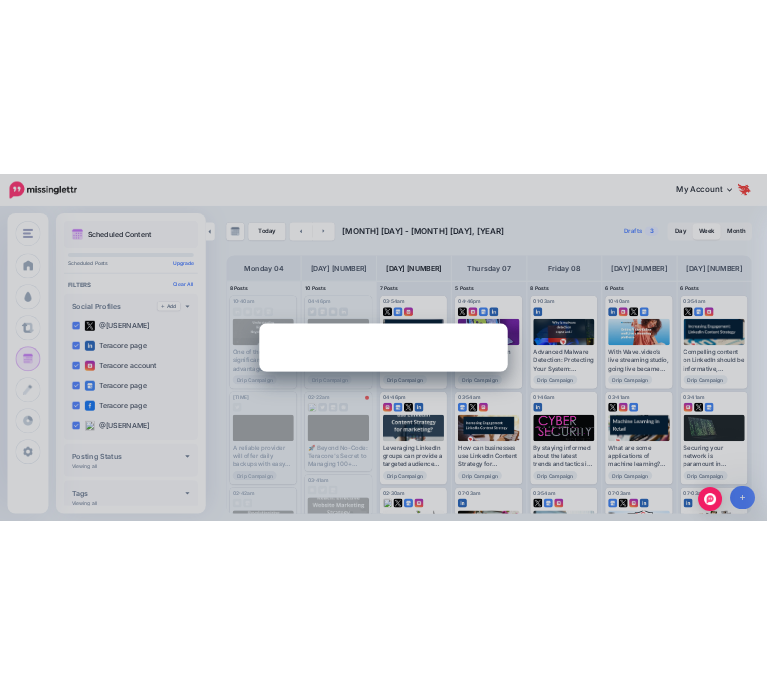 scroll, scrollTop: 0, scrollLeft: 0, axis: both 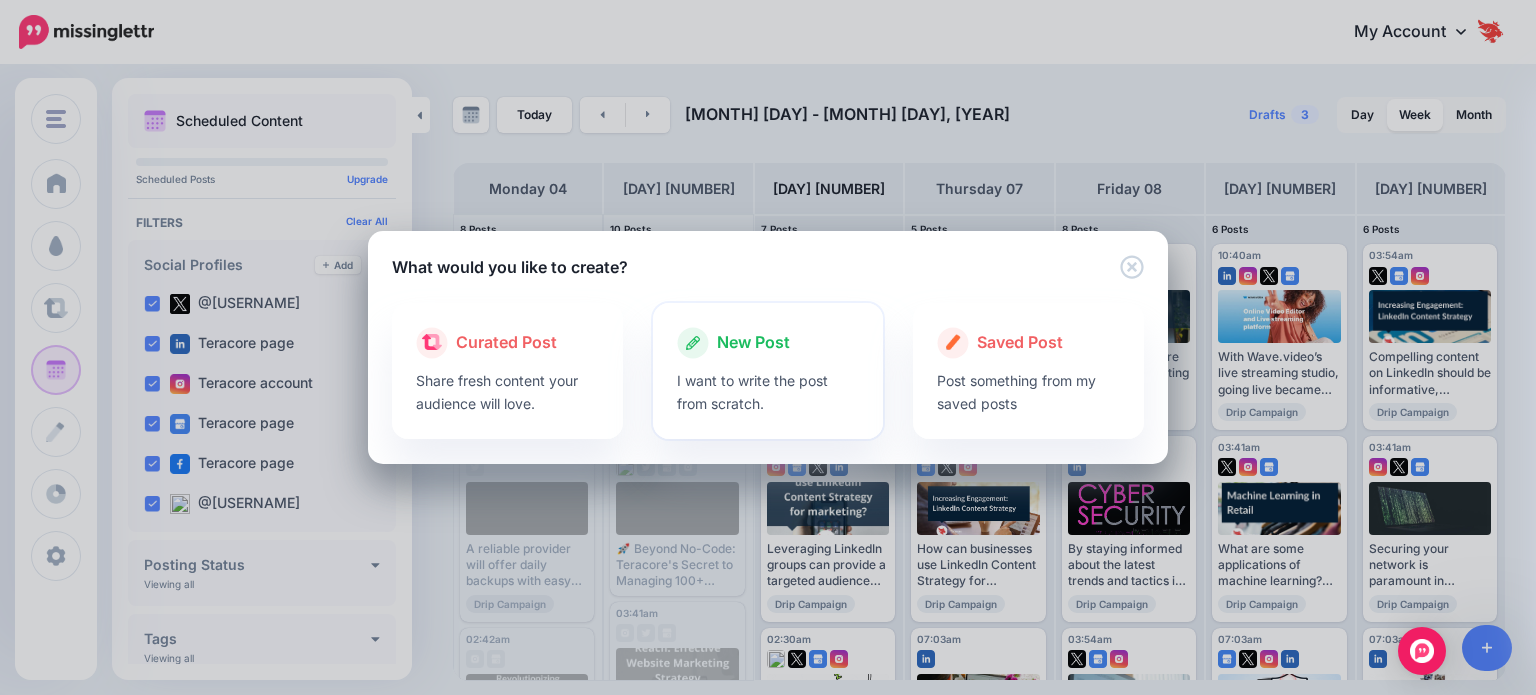 click on "I want to write the post from scratch." at bounding box center [768, 392] 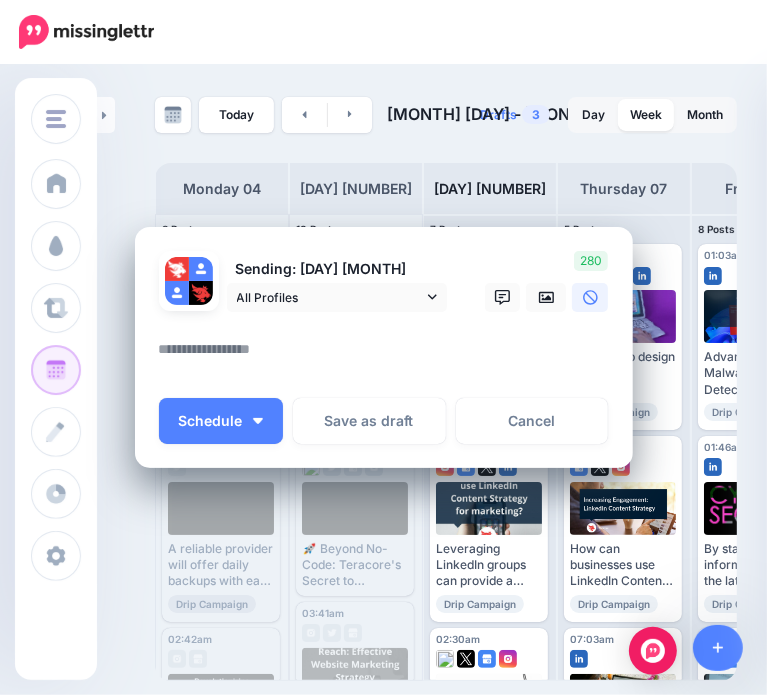 click at bounding box center (389, 356) 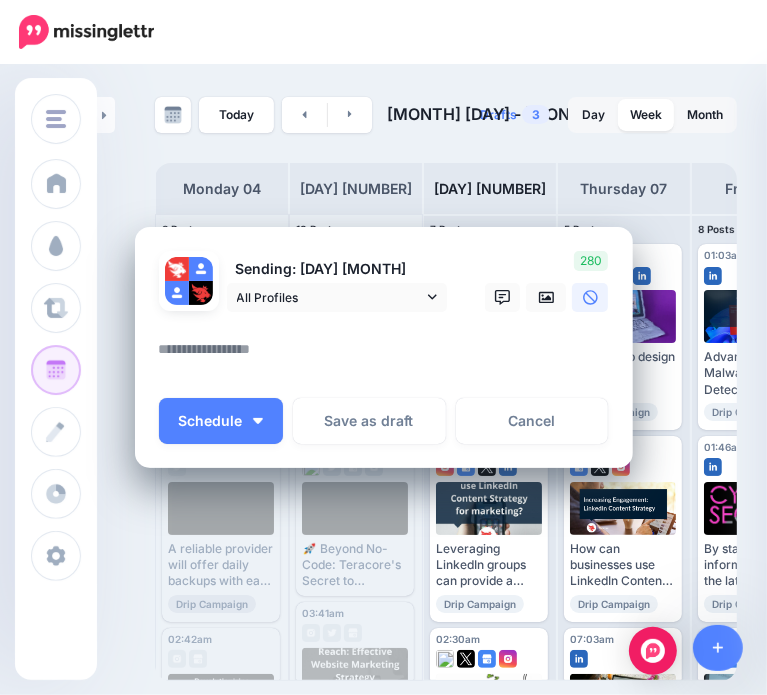 paste on "**********" 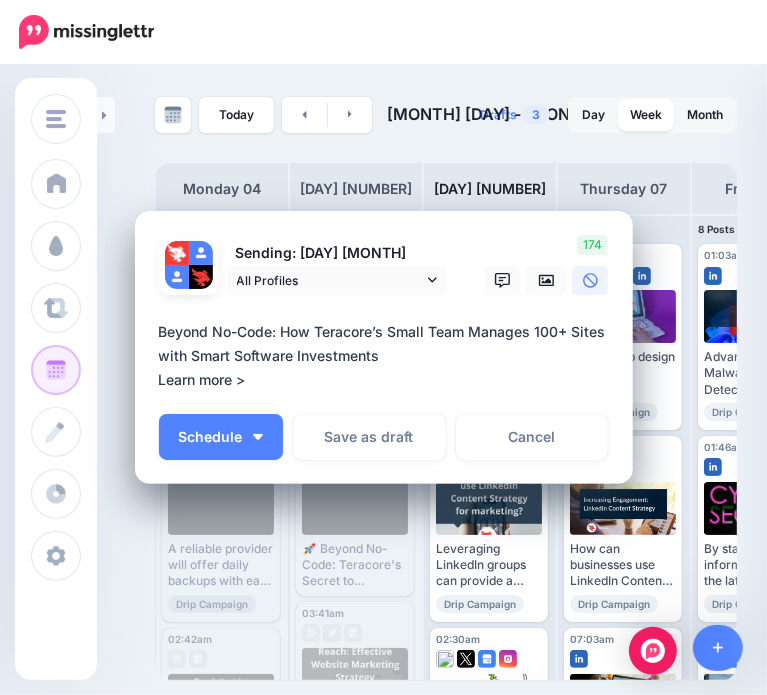 click on "**********" at bounding box center [389, 356] 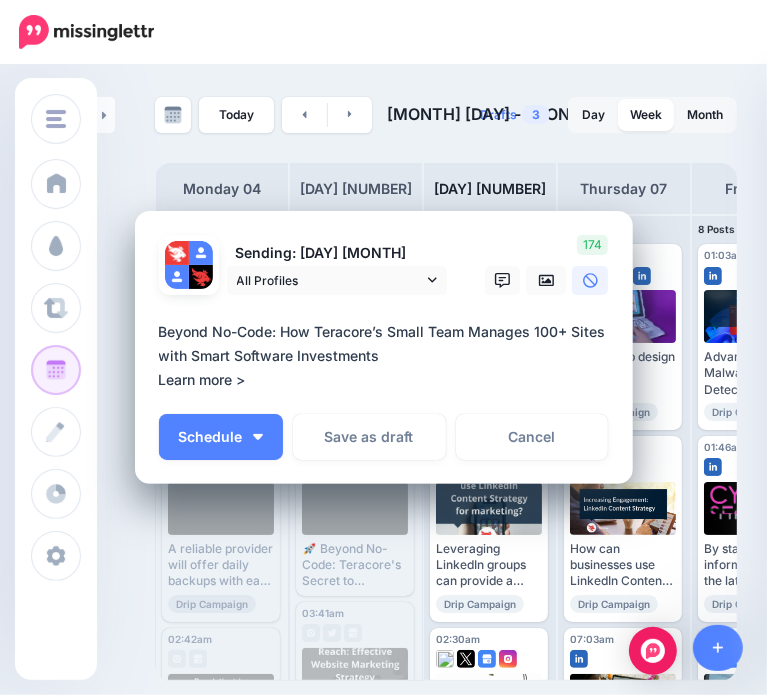 paste on "**********" 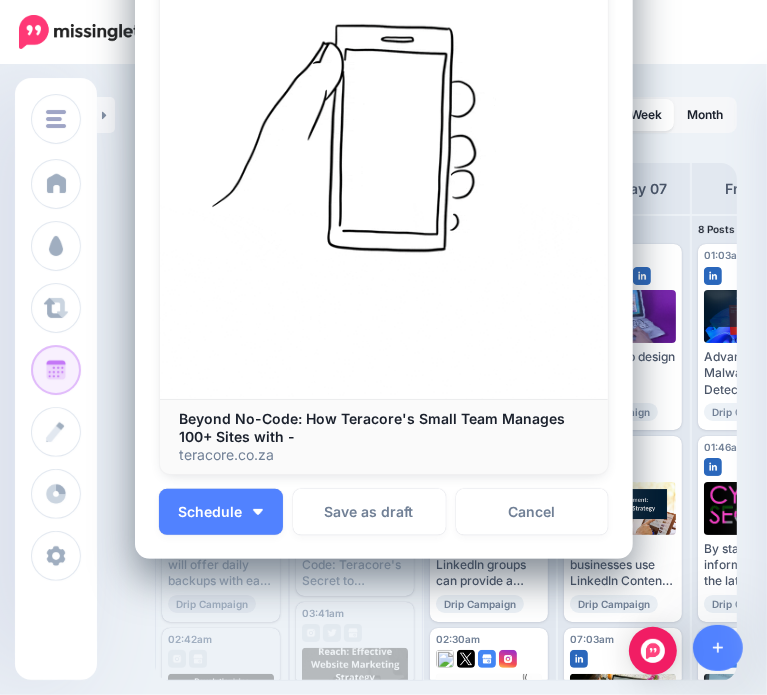 scroll, scrollTop: 400, scrollLeft: 0, axis: vertical 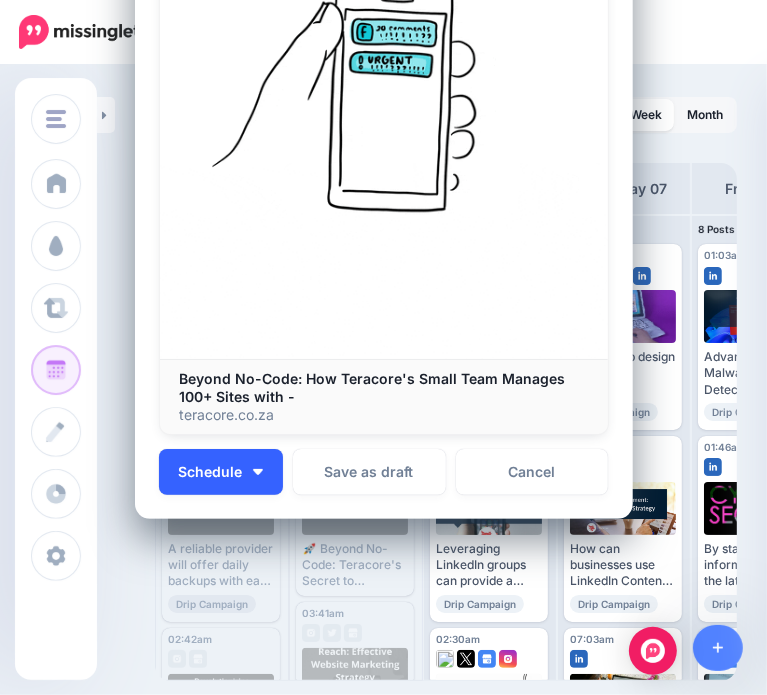 type on "**********" 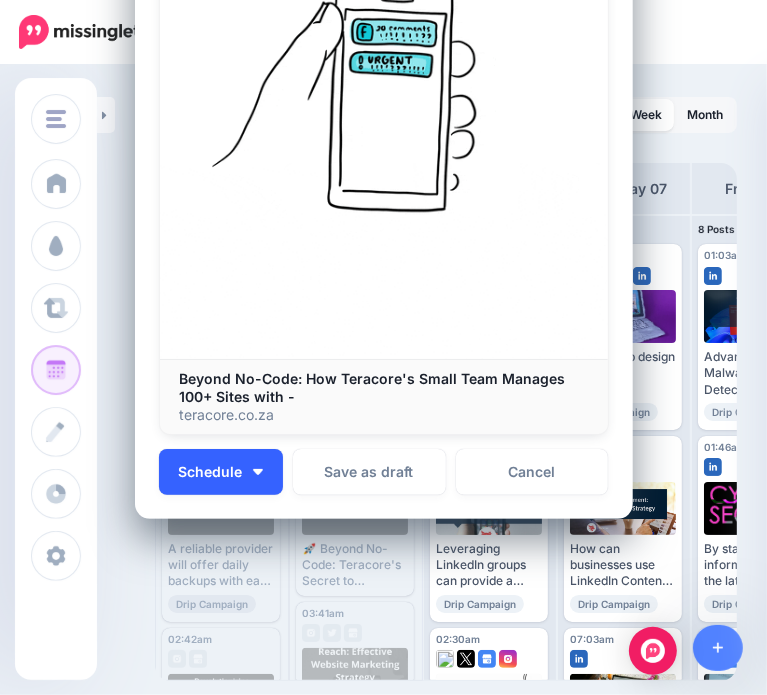 click on "Schedule" at bounding box center (221, 472) 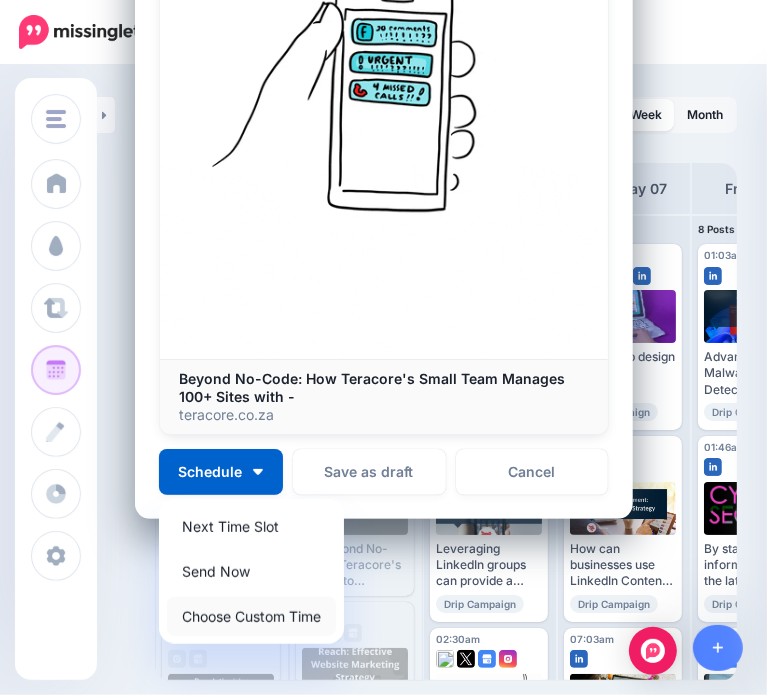 click on "Choose Custom Time" at bounding box center (251, 616) 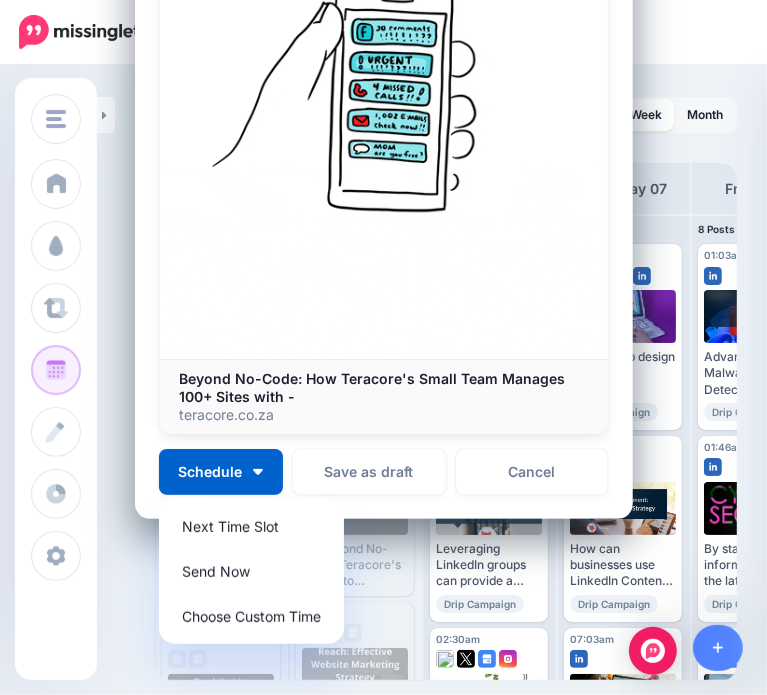 scroll, scrollTop: 251, scrollLeft: 0, axis: vertical 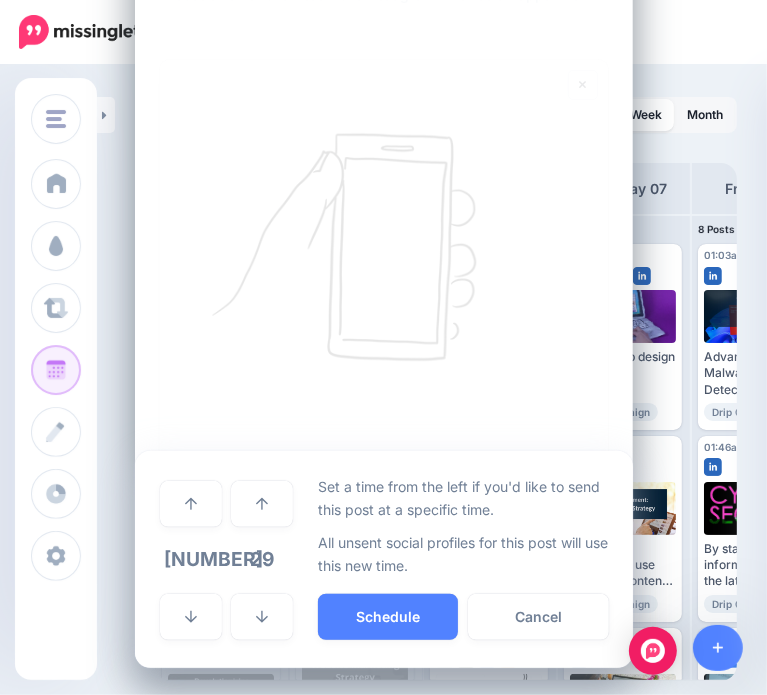 click on "[NUMBER]" at bounding box center (191, 559) 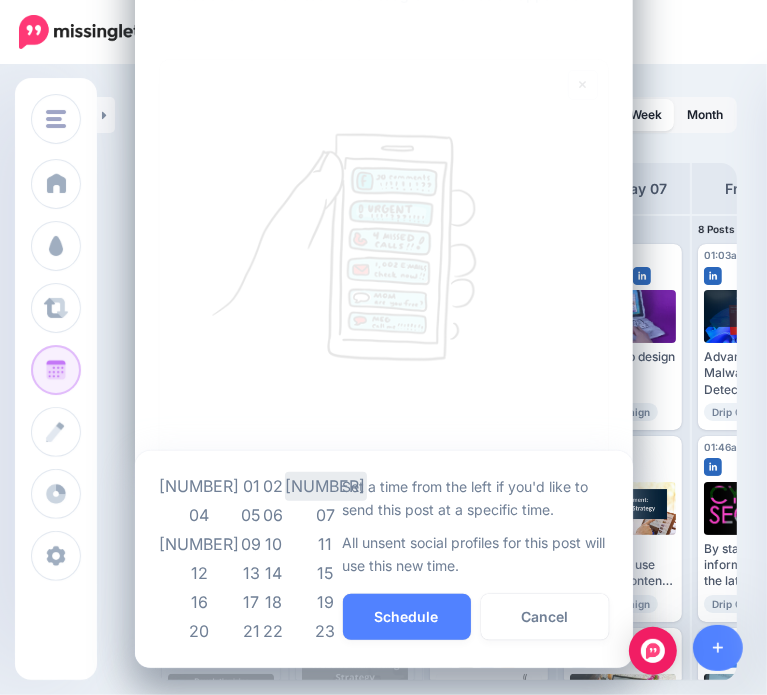 click on "[NUMBER]" at bounding box center (326, 486) 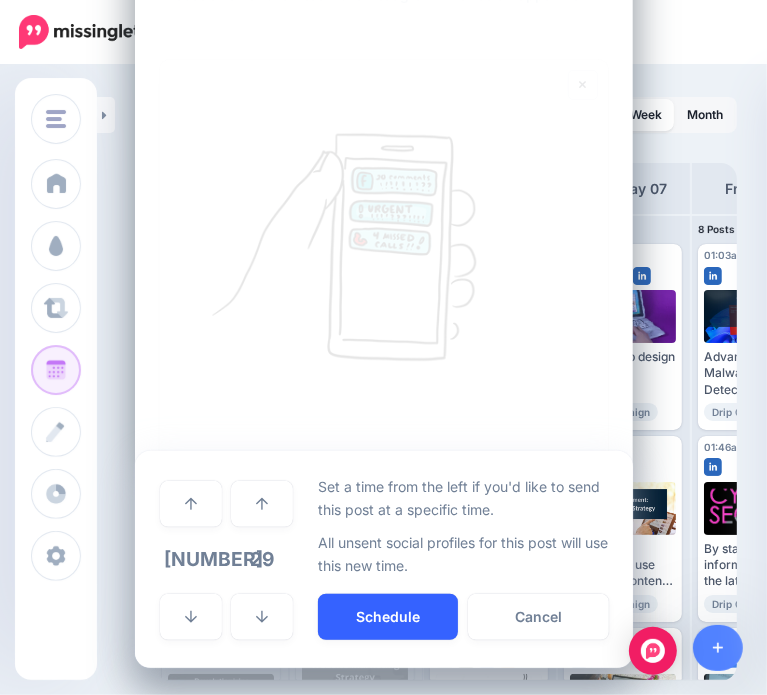 click on "Schedule" at bounding box center [388, 617] 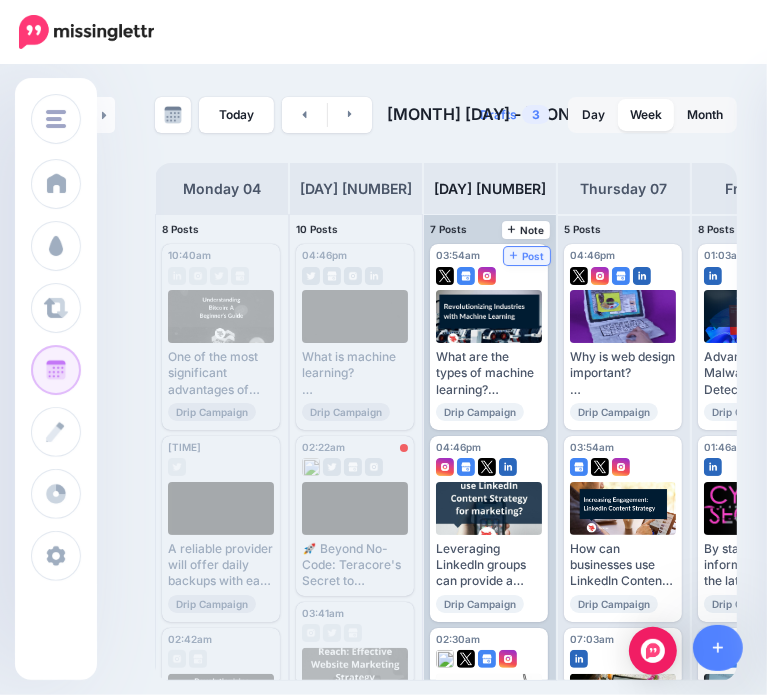 click on "Post" at bounding box center (527, 256) 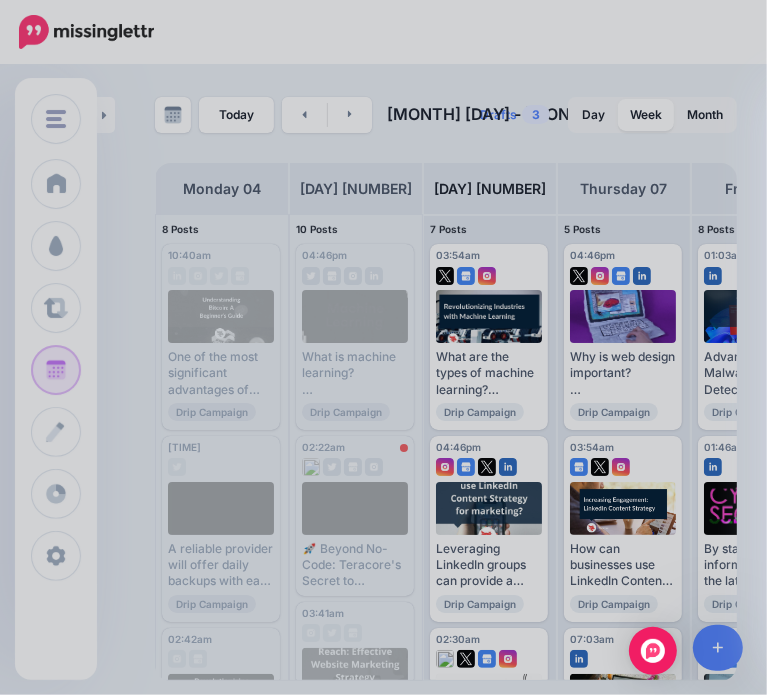 scroll, scrollTop: 0, scrollLeft: 0, axis: both 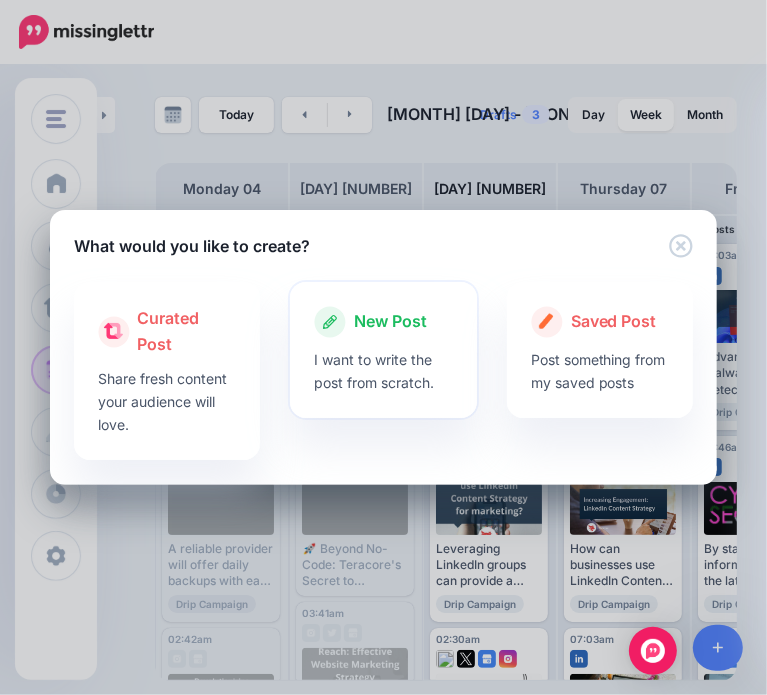 click on "I want to write the post from scratch." at bounding box center [383, 371] 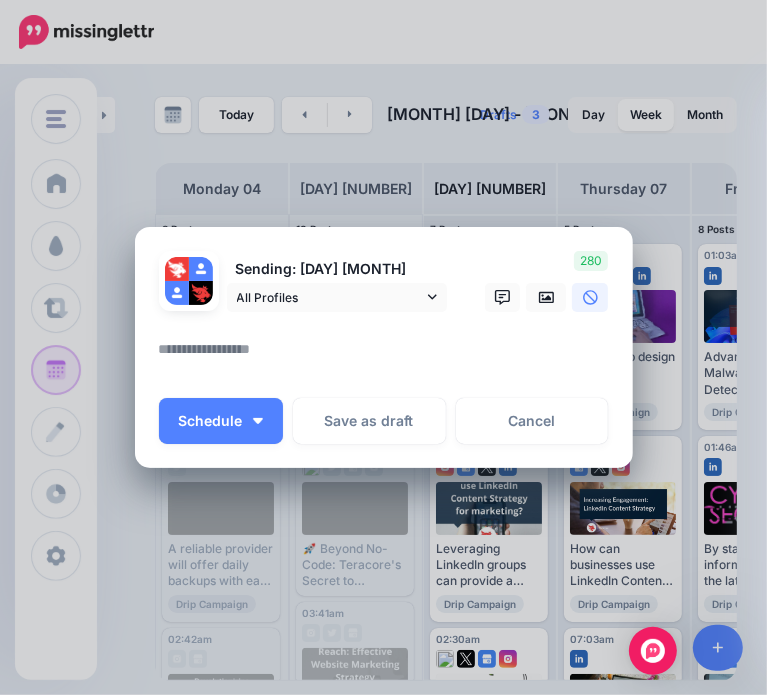 click at bounding box center (389, 356) 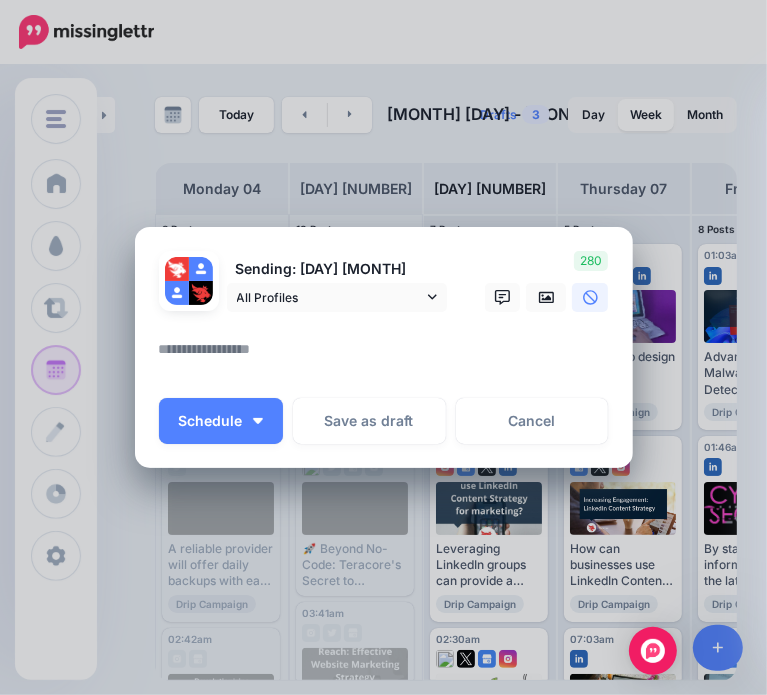 paste on "**********" 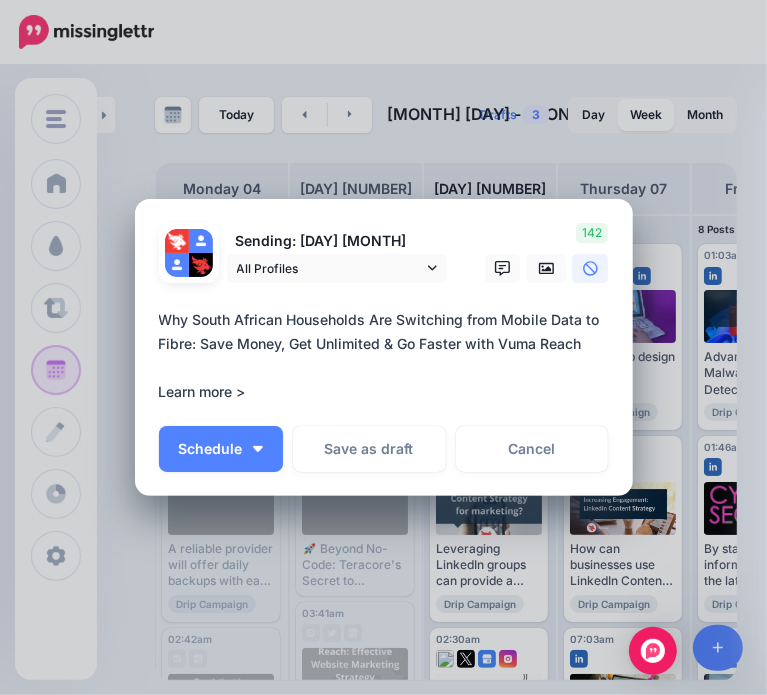 click on "**********" at bounding box center [389, 356] 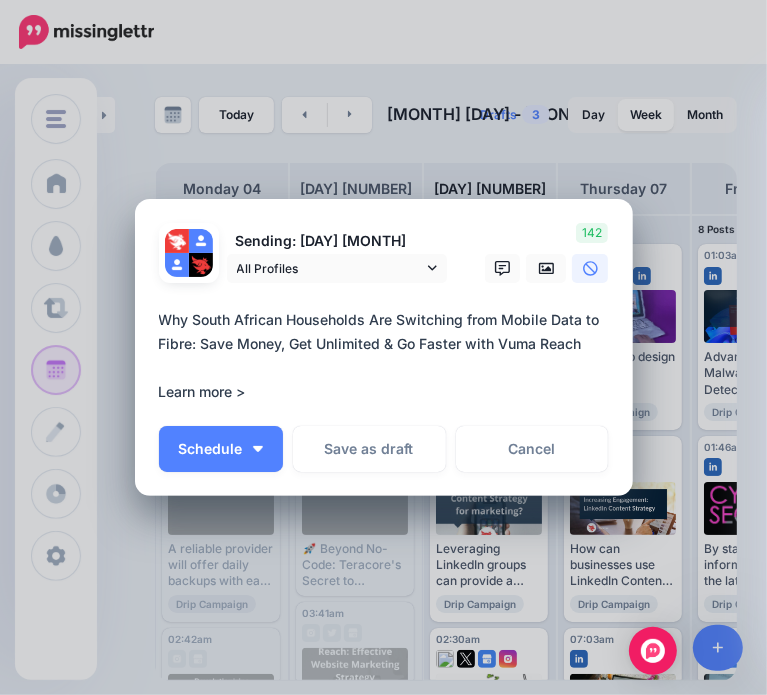paste on "**********" 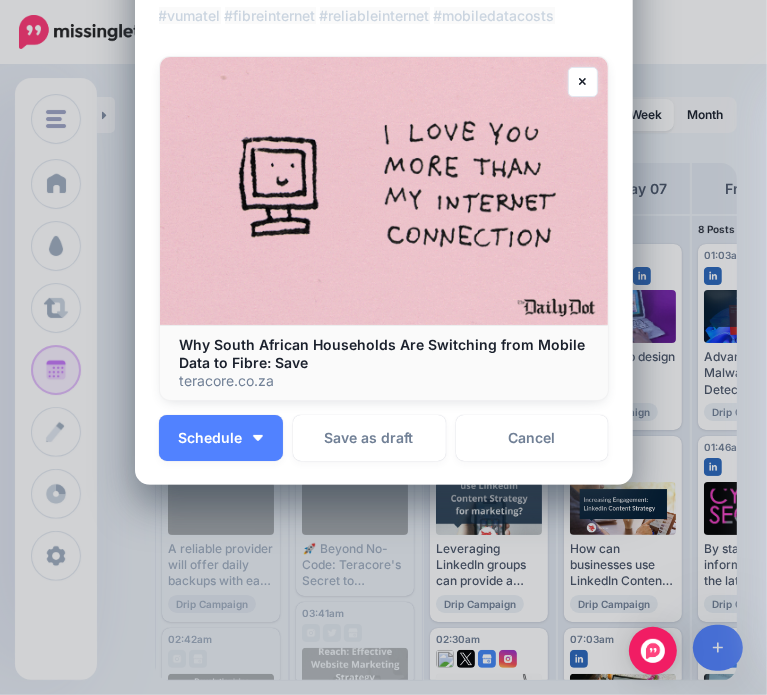 scroll, scrollTop: 284, scrollLeft: 0, axis: vertical 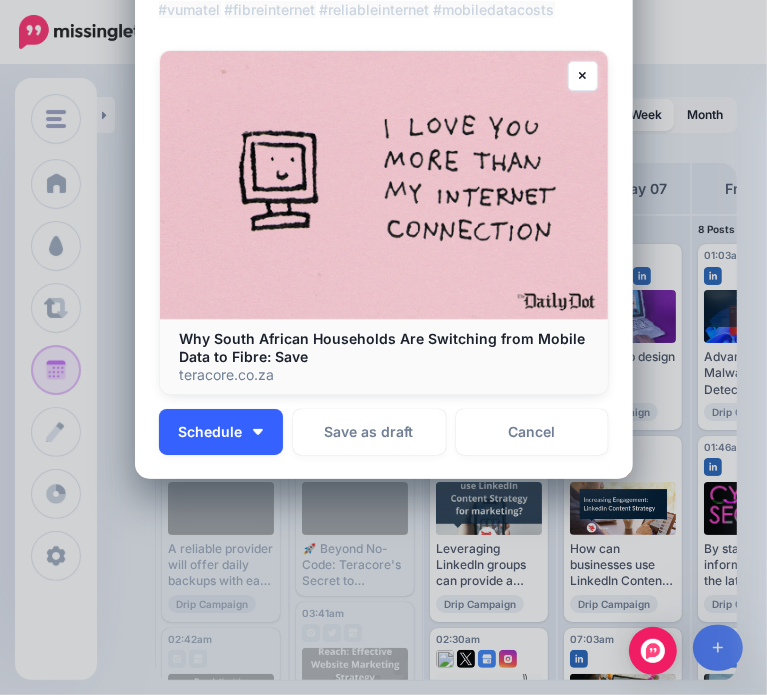 type on "**********" 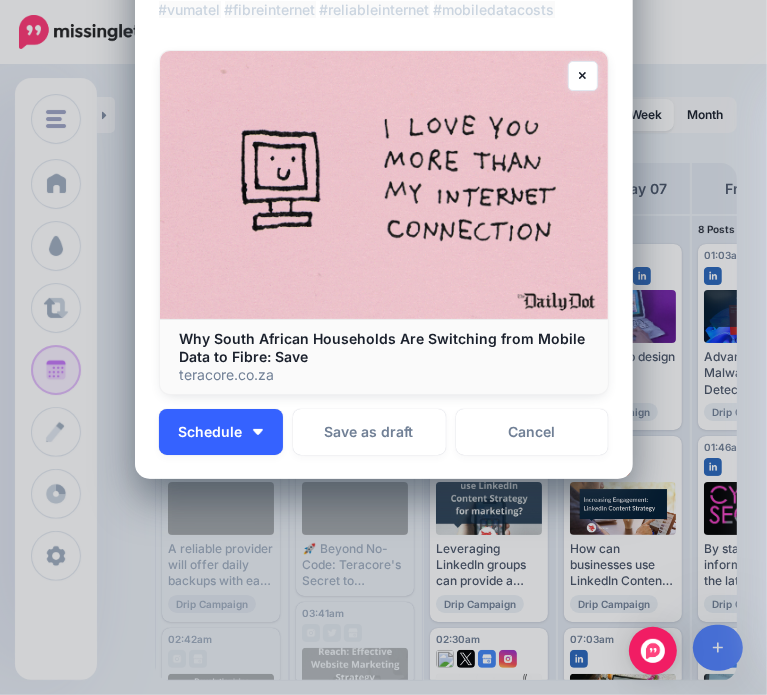 click on "Schedule" at bounding box center [221, 432] 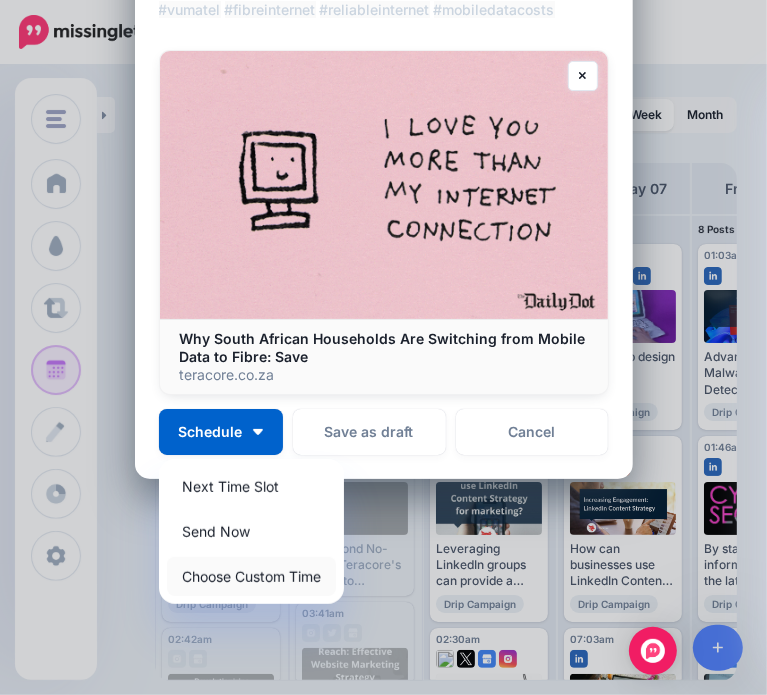 click on "Choose Custom Time" at bounding box center (251, 576) 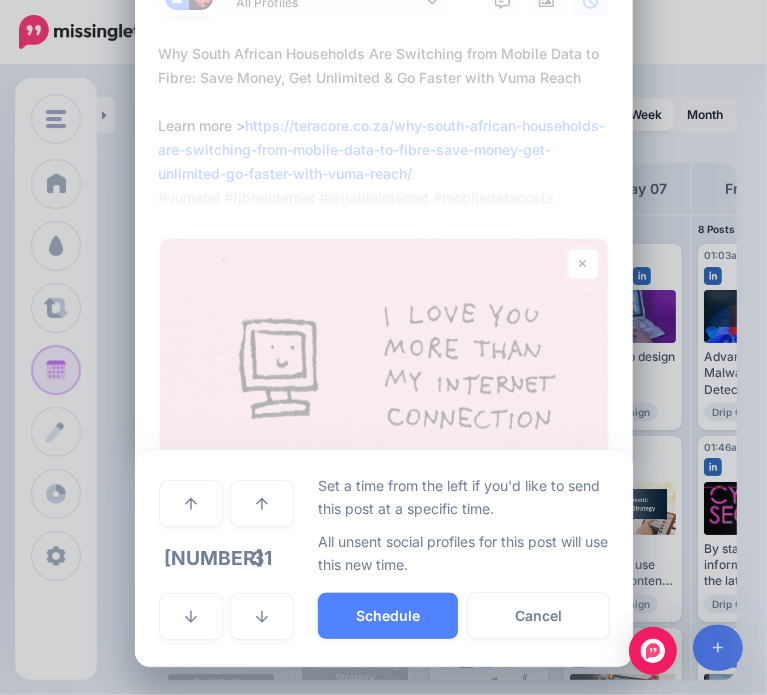 scroll, scrollTop: 95, scrollLeft: 0, axis: vertical 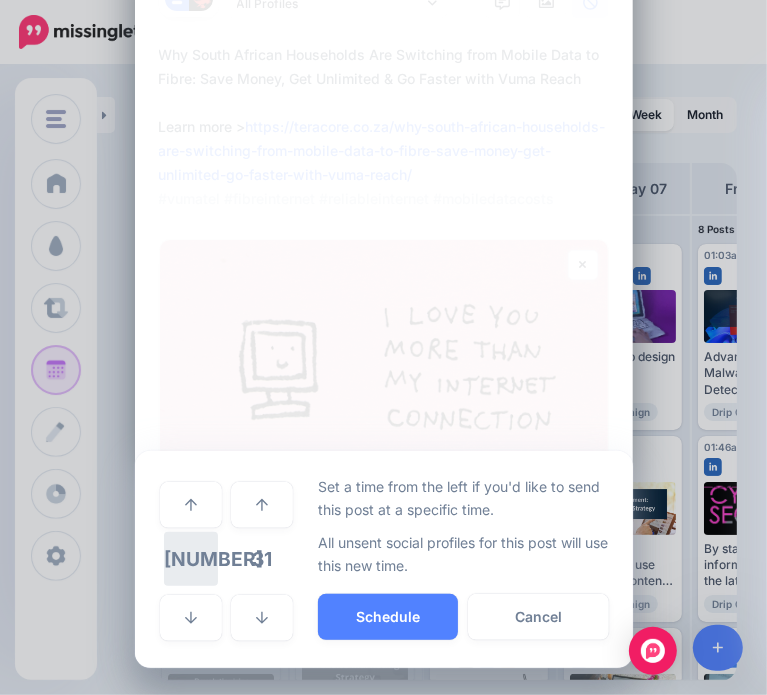 click on "[NUMBER]" at bounding box center (191, 559) 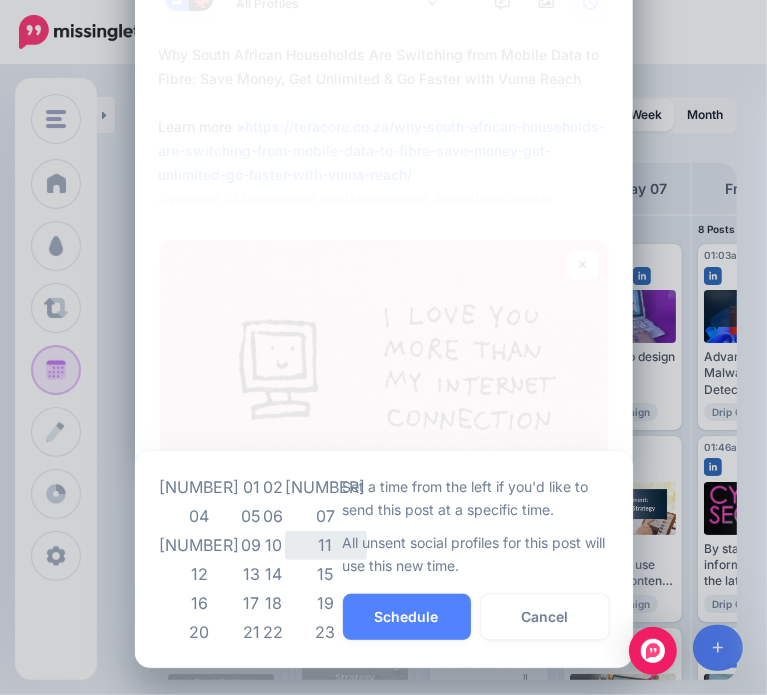 click on "11" at bounding box center (326, 545) 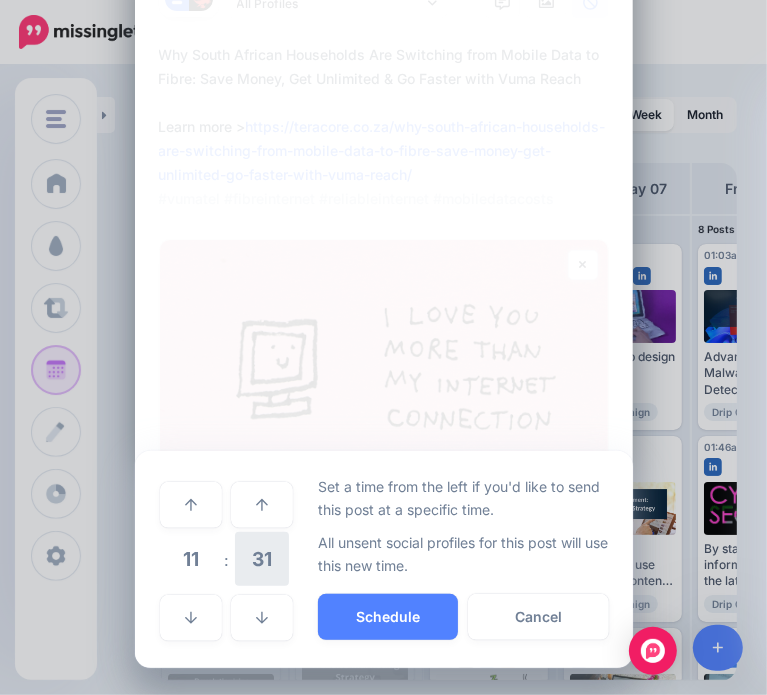 click on "31" at bounding box center [262, 559] 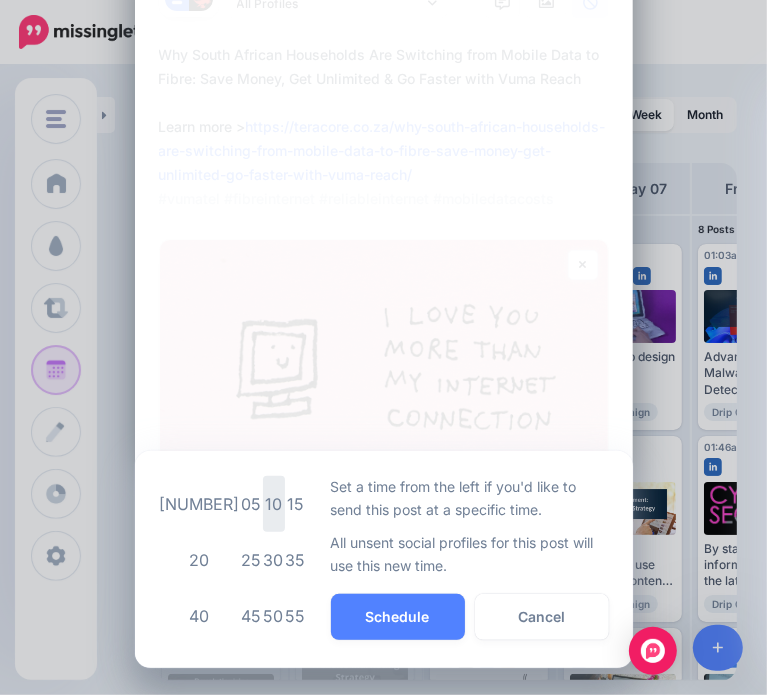 click on "10" at bounding box center [274, 504] 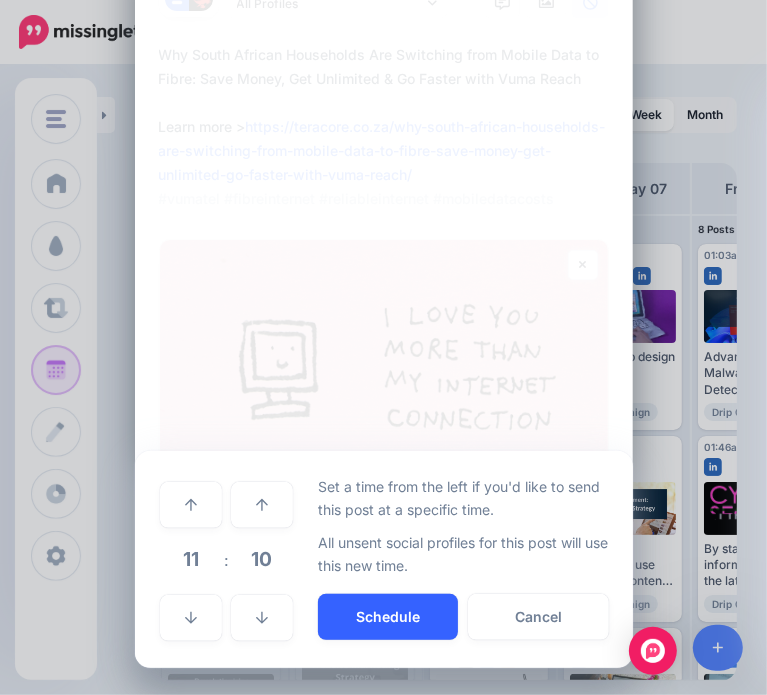 click on "Schedule" at bounding box center [388, 617] 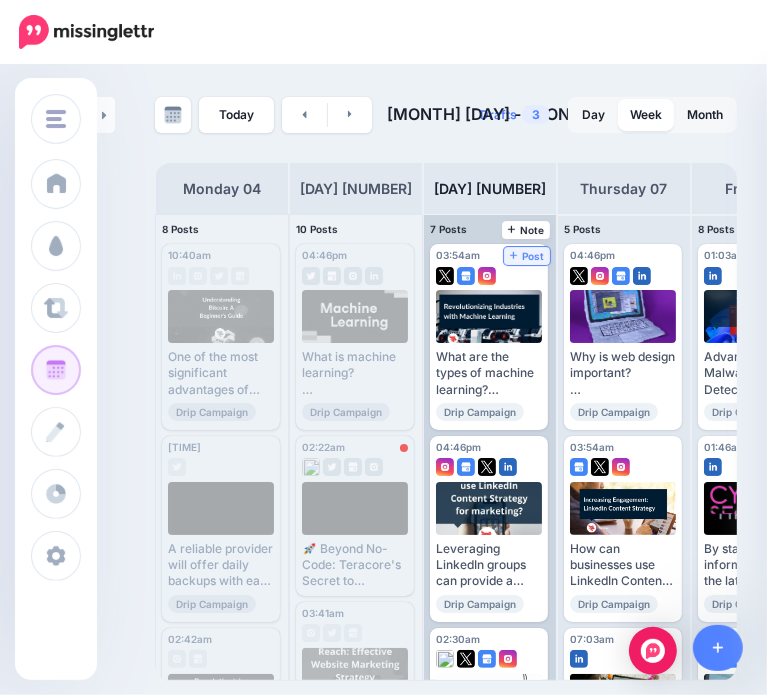 click on "Post" at bounding box center [527, 256] 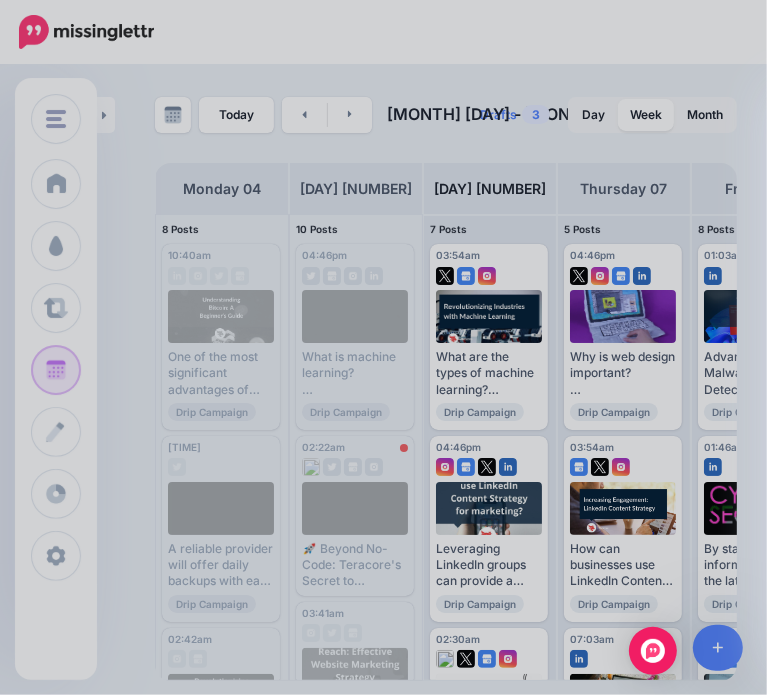 scroll, scrollTop: 0, scrollLeft: 0, axis: both 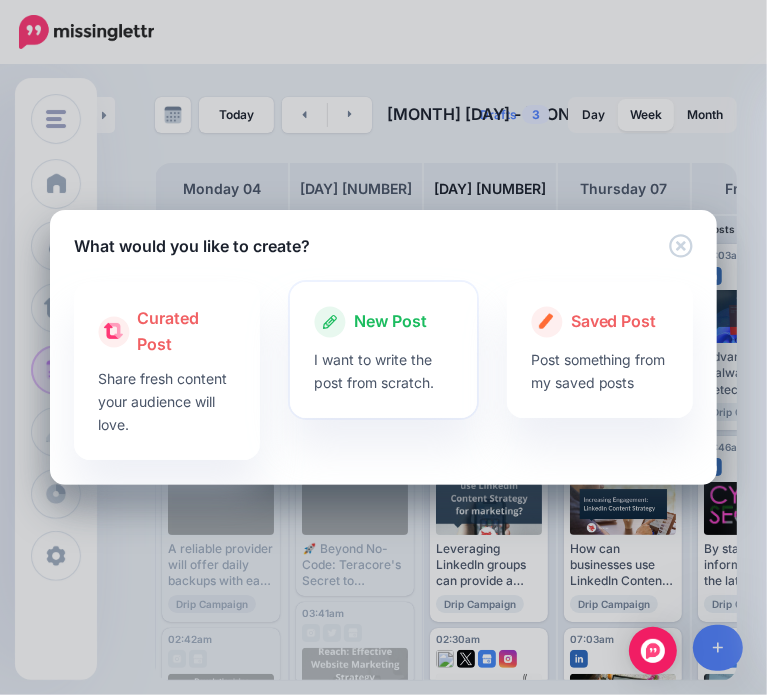 click on "I want to write the post from scratch." at bounding box center (383, 371) 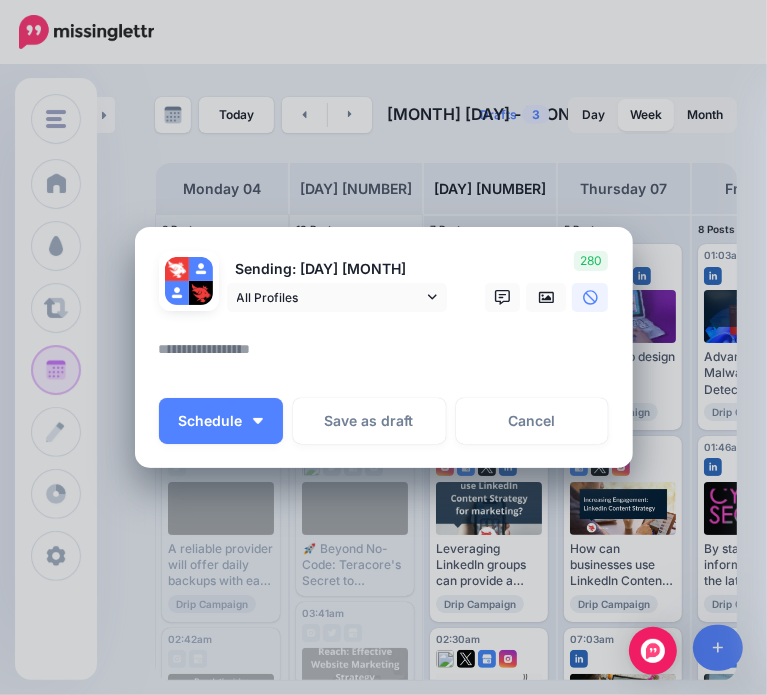 click at bounding box center (389, 356) 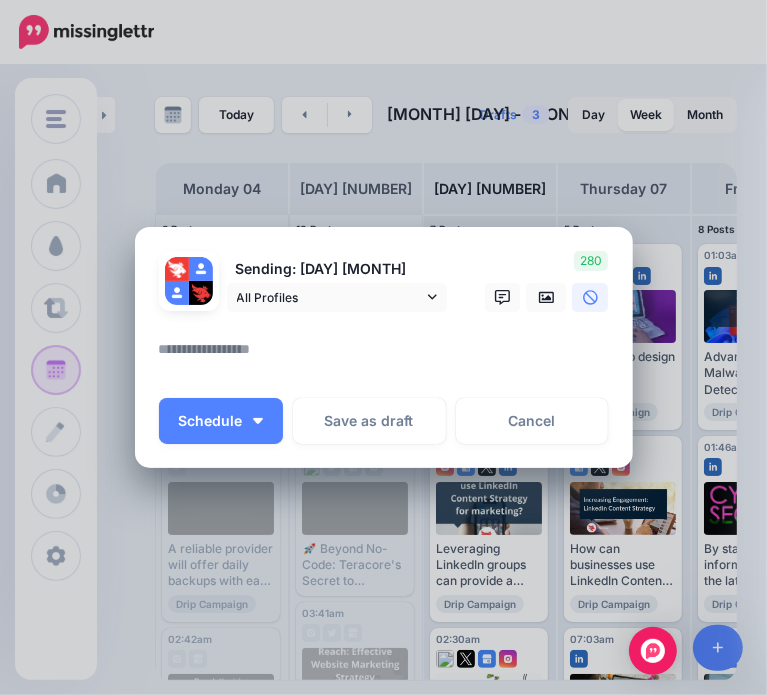 paste on "**********" 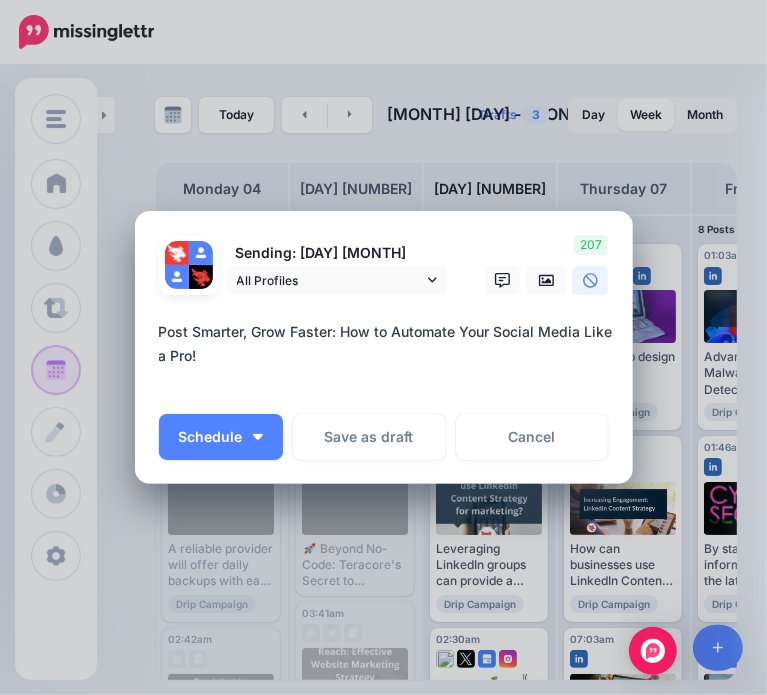 click on "**********" at bounding box center (389, 356) 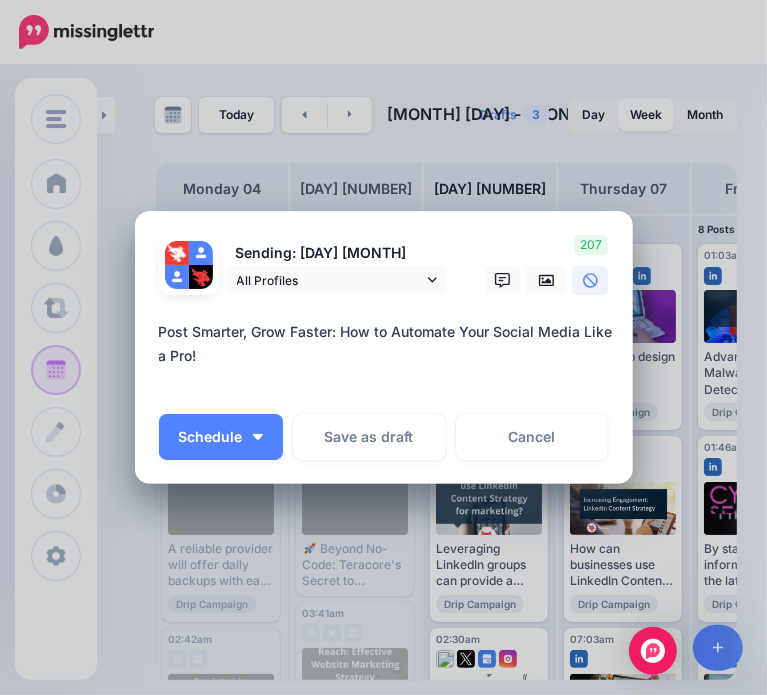 paste on "**********" 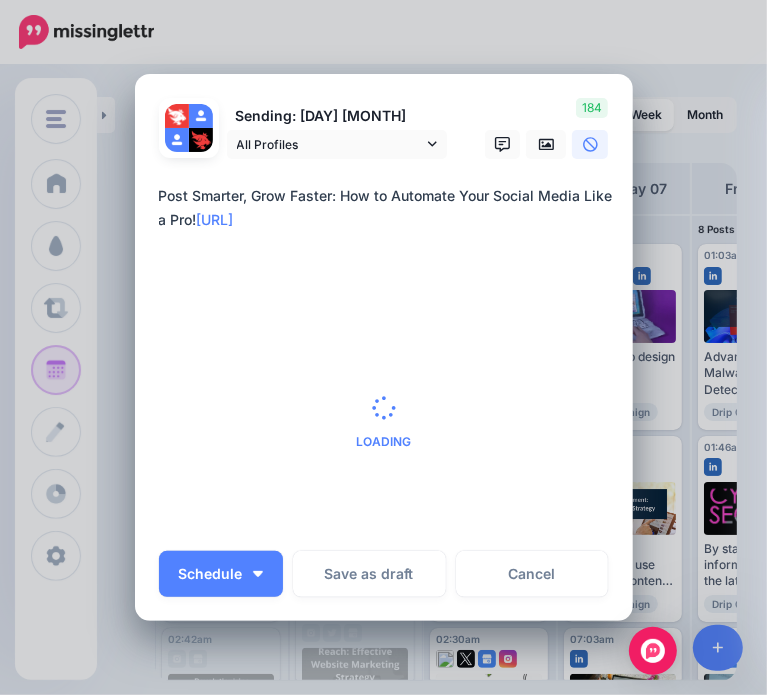 click on "Loading" at bounding box center (384, 422) 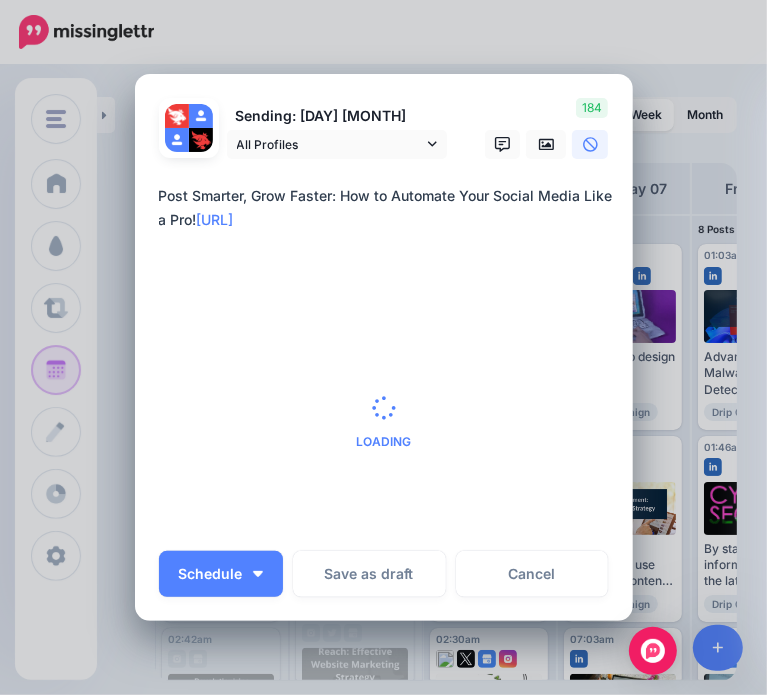 click on "**********" at bounding box center (389, 232) 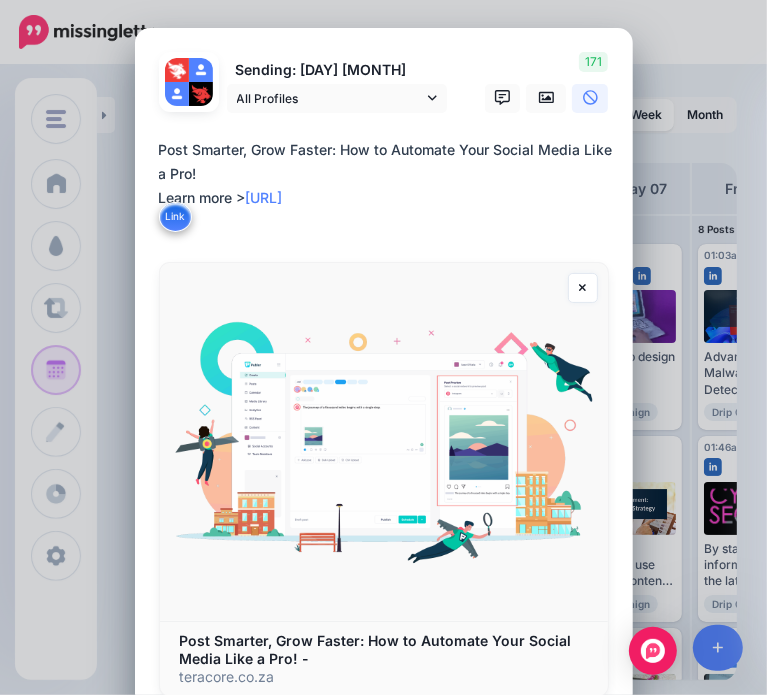 click on "**********" at bounding box center [389, 186] 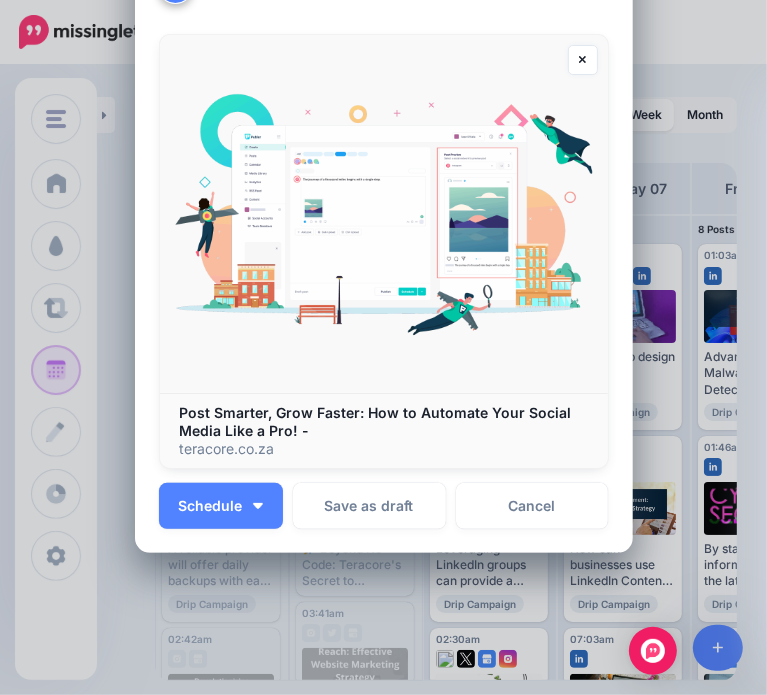 scroll, scrollTop: 300, scrollLeft: 0, axis: vertical 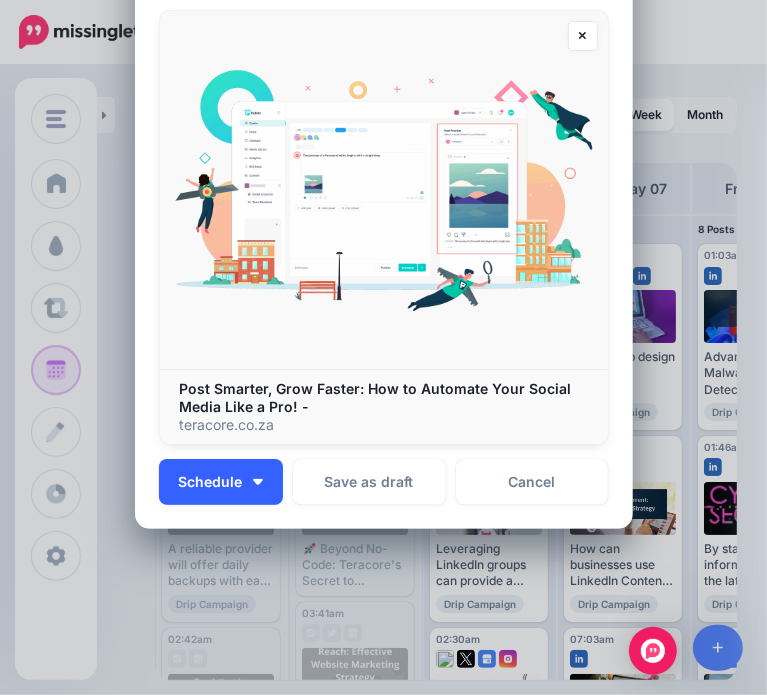 type on "**********" 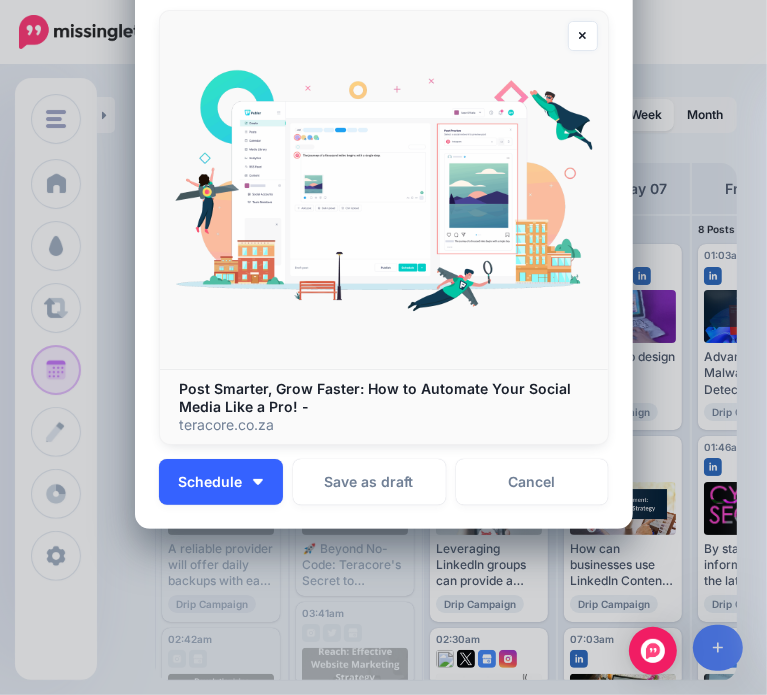 click on "Schedule" at bounding box center (221, 482) 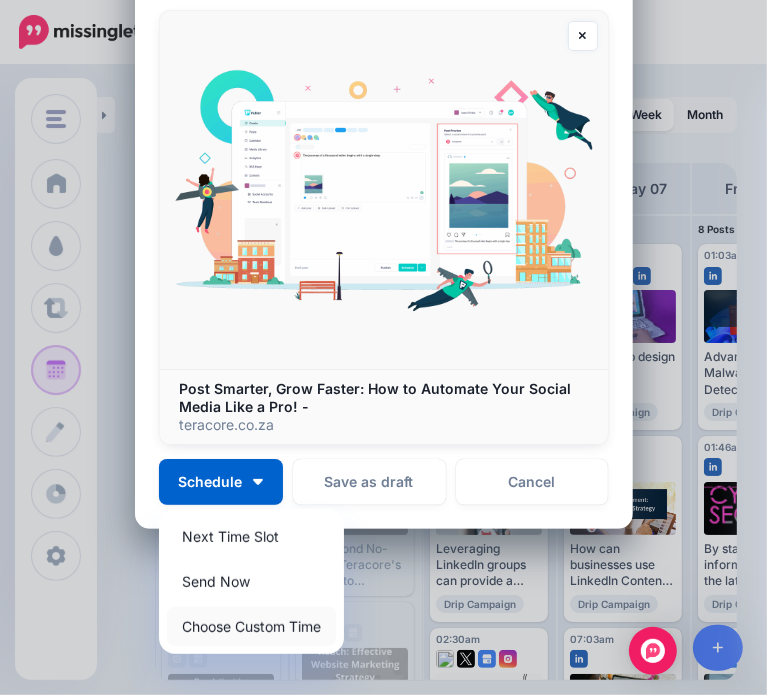 click on "Choose Custom Time" at bounding box center [251, 626] 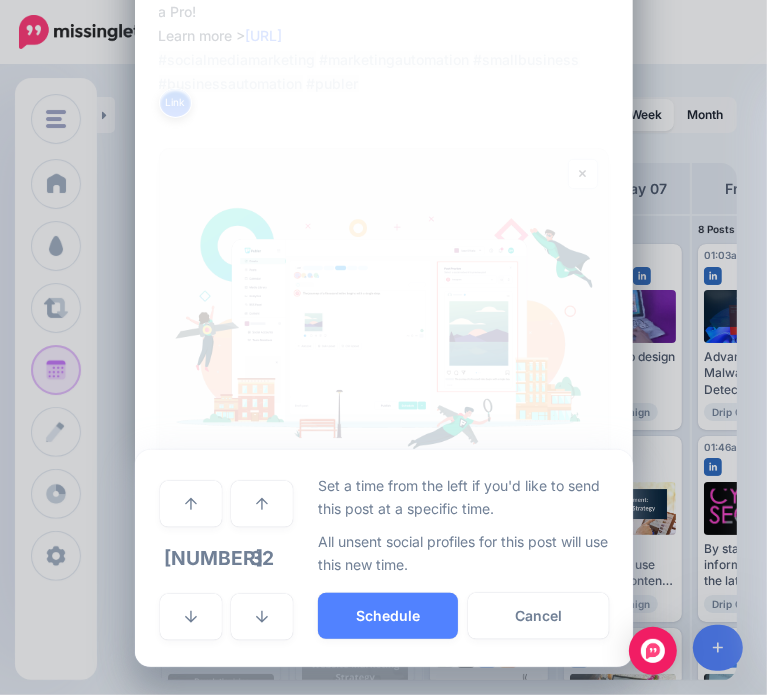 scroll, scrollTop: 160, scrollLeft: 0, axis: vertical 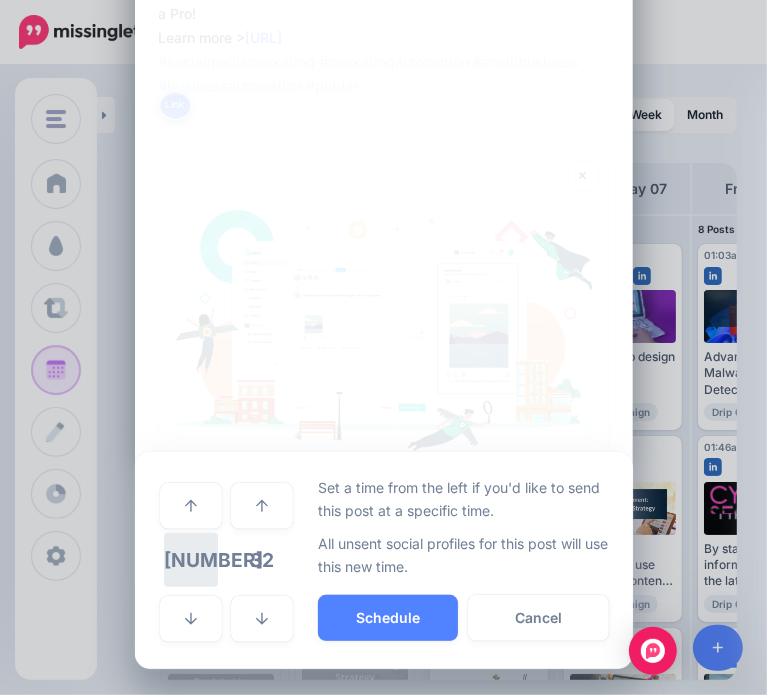 click on "[NUMBER]" at bounding box center (191, 560) 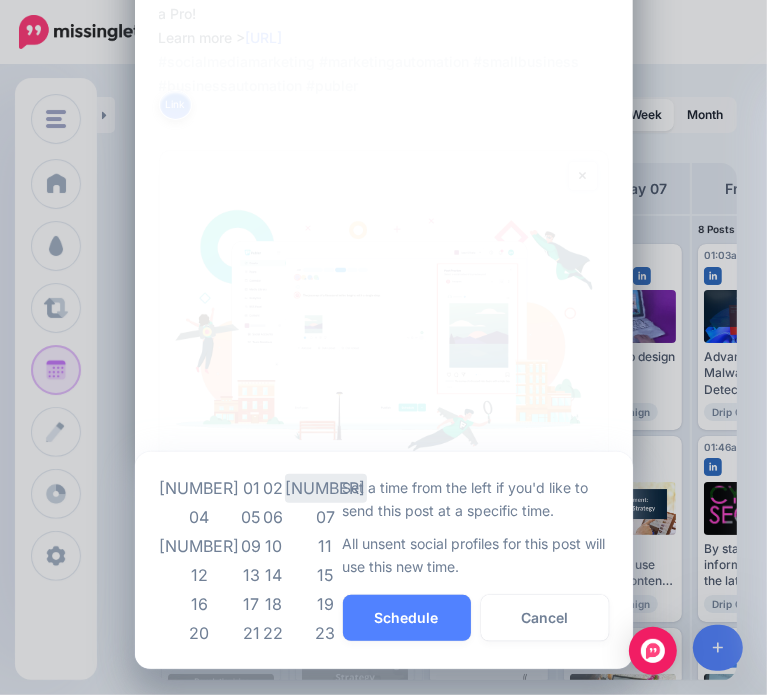 click on "[NUMBER]" at bounding box center (326, 488) 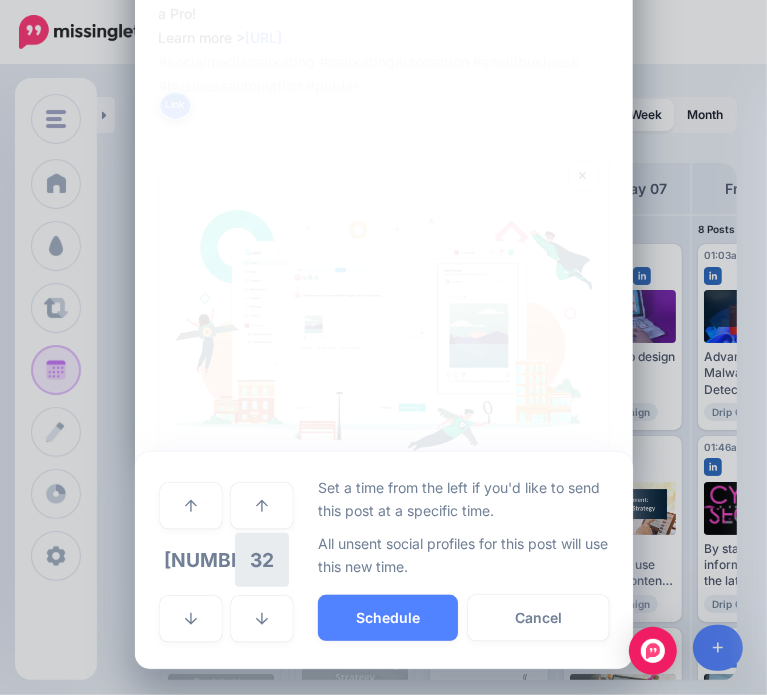 click on "32" at bounding box center [262, 560] 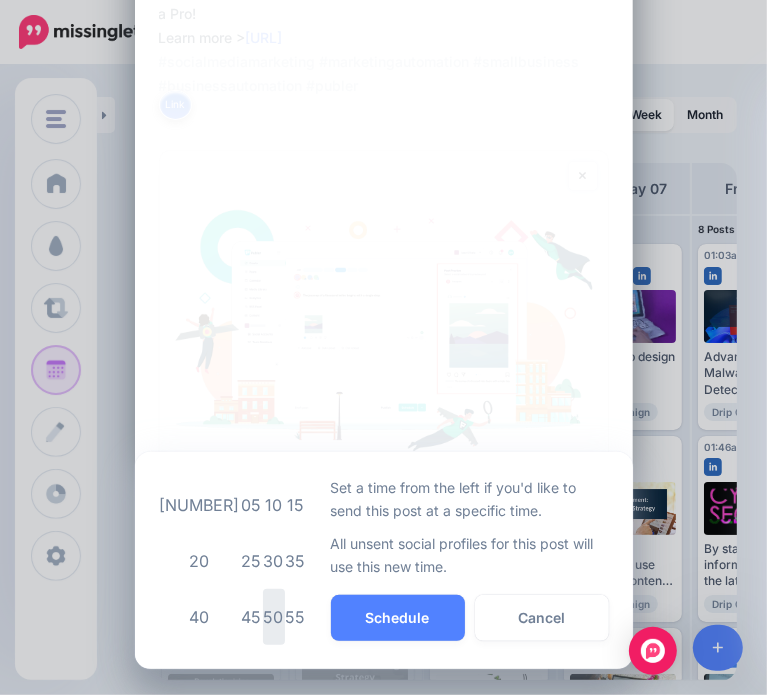 click on "50" at bounding box center (274, 617) 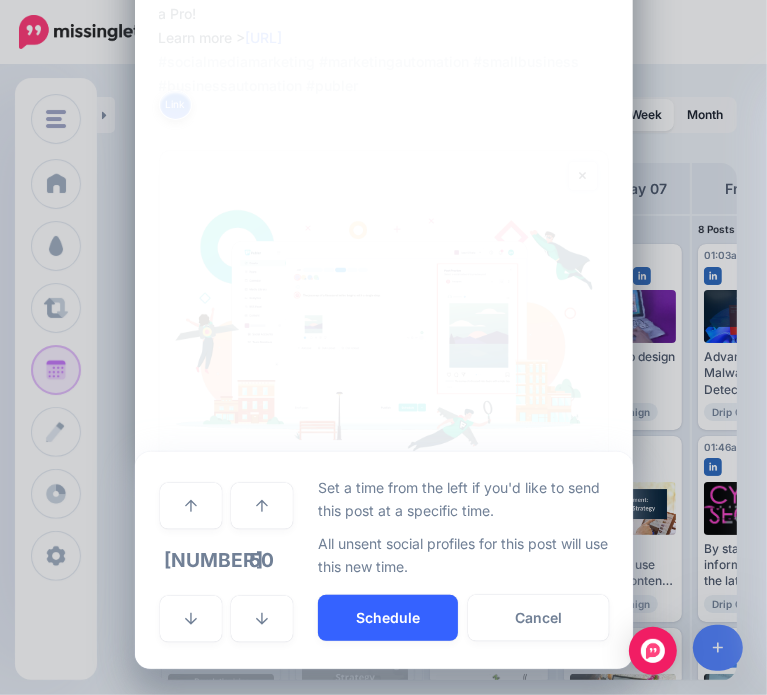 click on "Schedule" at bounding box center [388, 618] 